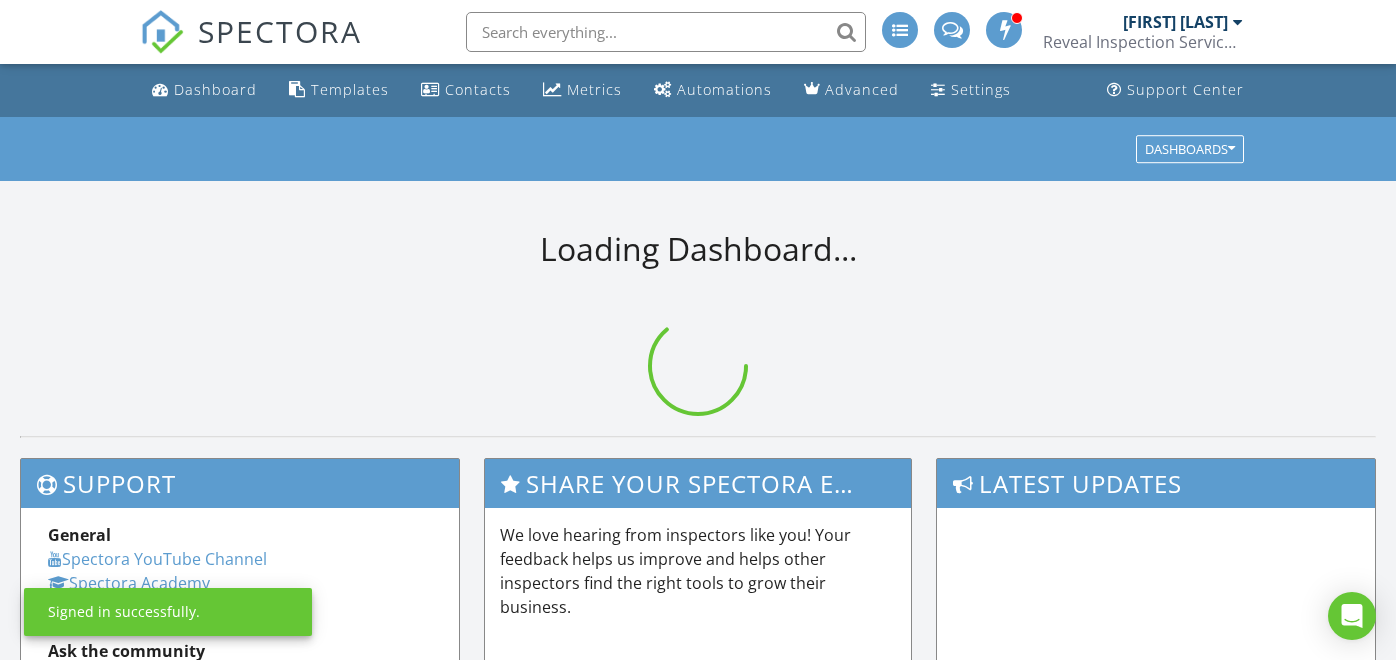 scroll, scrollTop: 0, scrollLeft: 0, axis: both 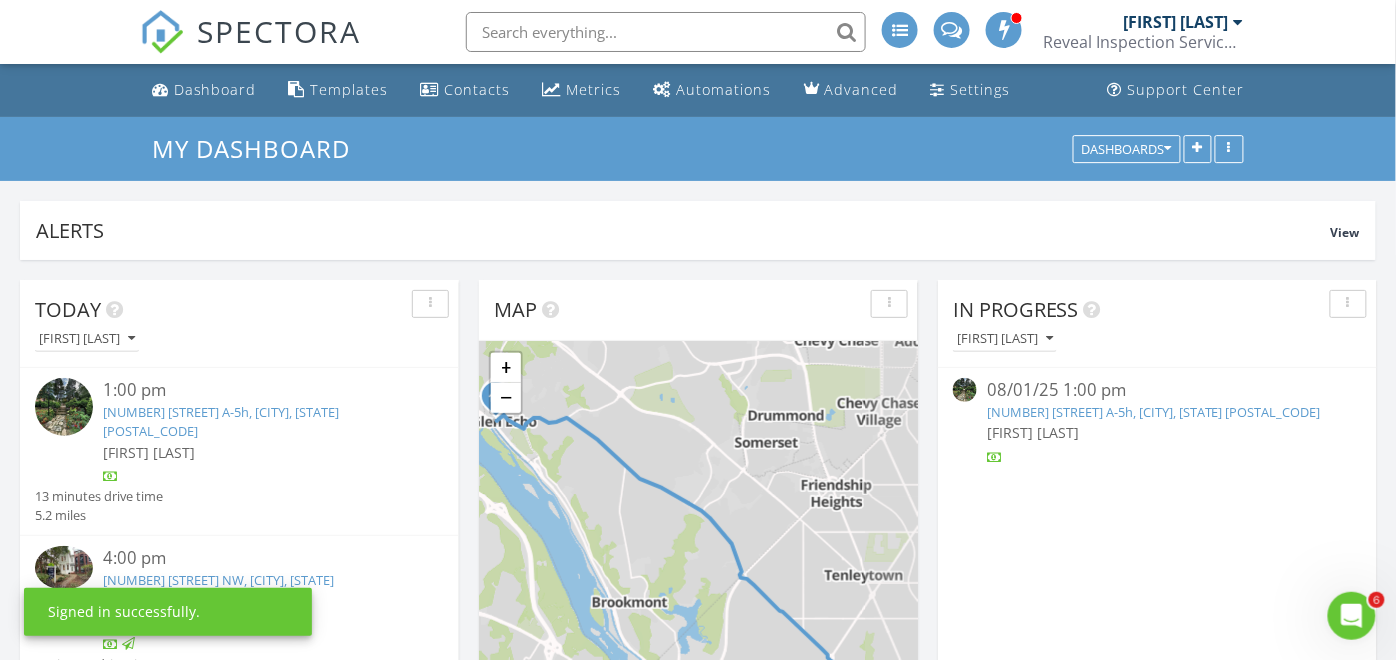 click on "[NUMBER] [STREET] A-5h, [CITY], [STATE] [POSTAL_CODE]" at bounding box center (221, 421) 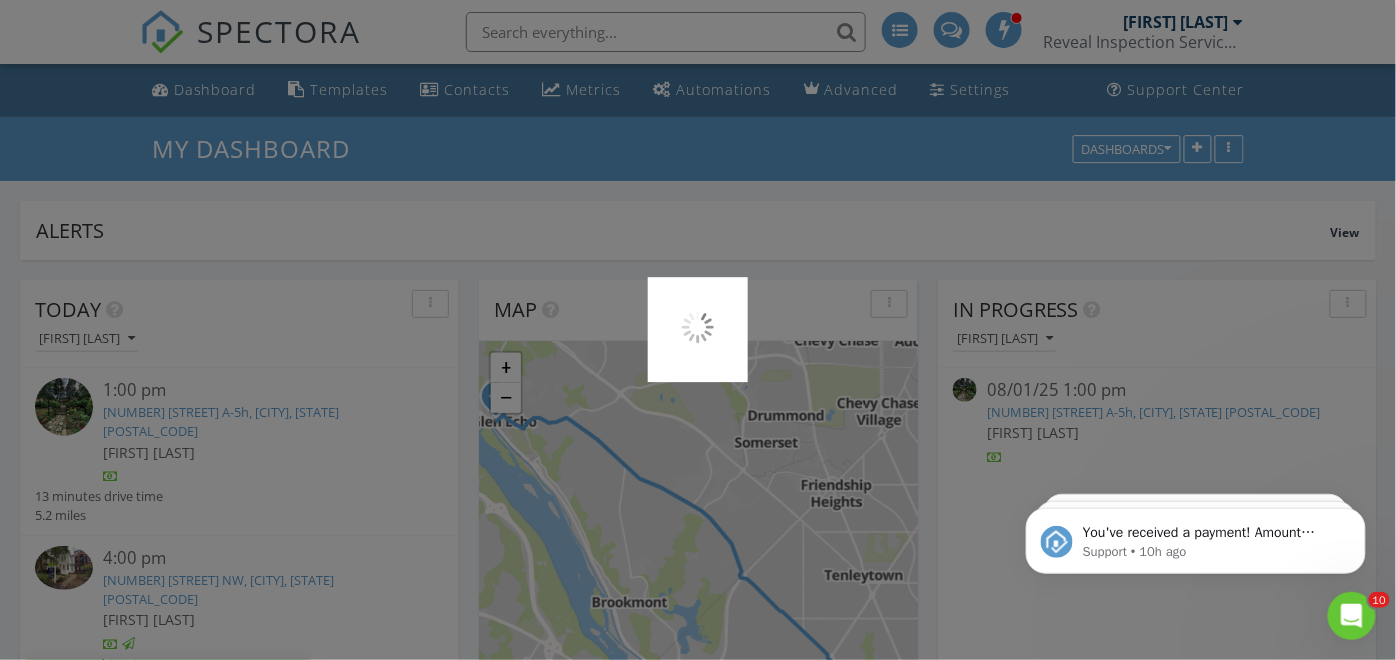 scroll, scrollTop: 0, scrollLeft: 0, axis: both 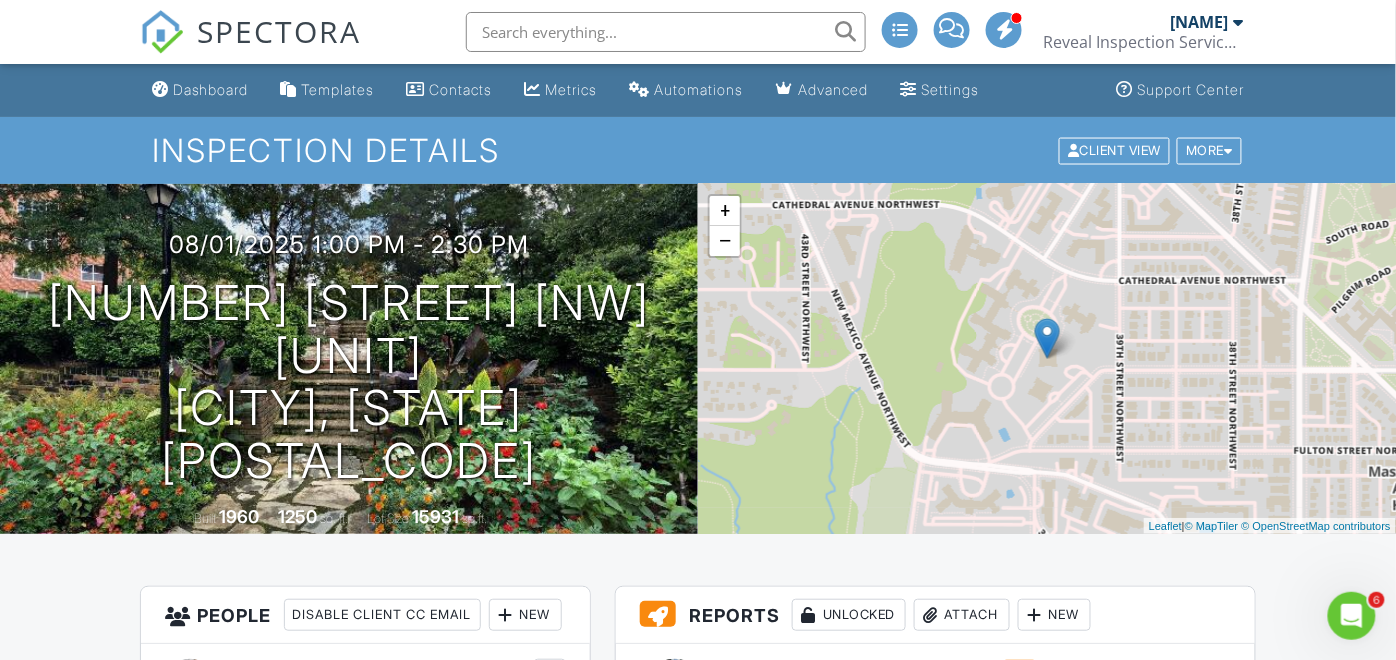 click 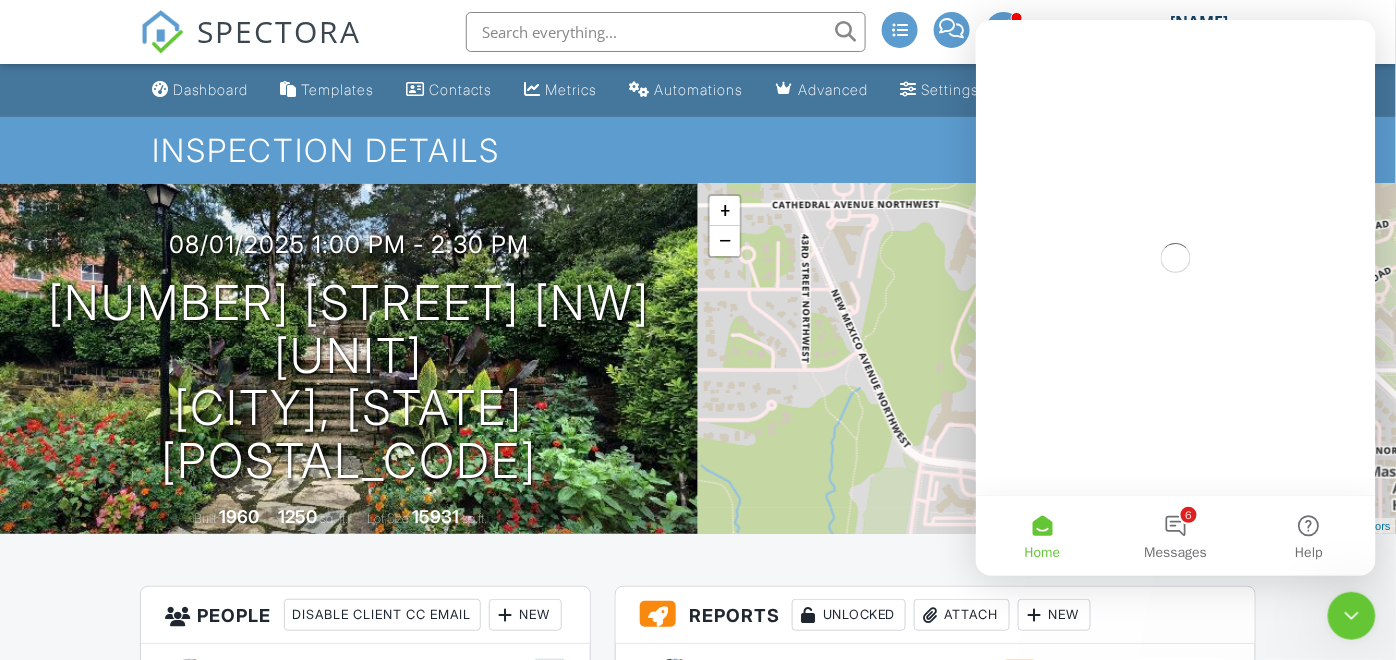 scroll, scrollTop: 0, scrollLeft: 0, axis: both 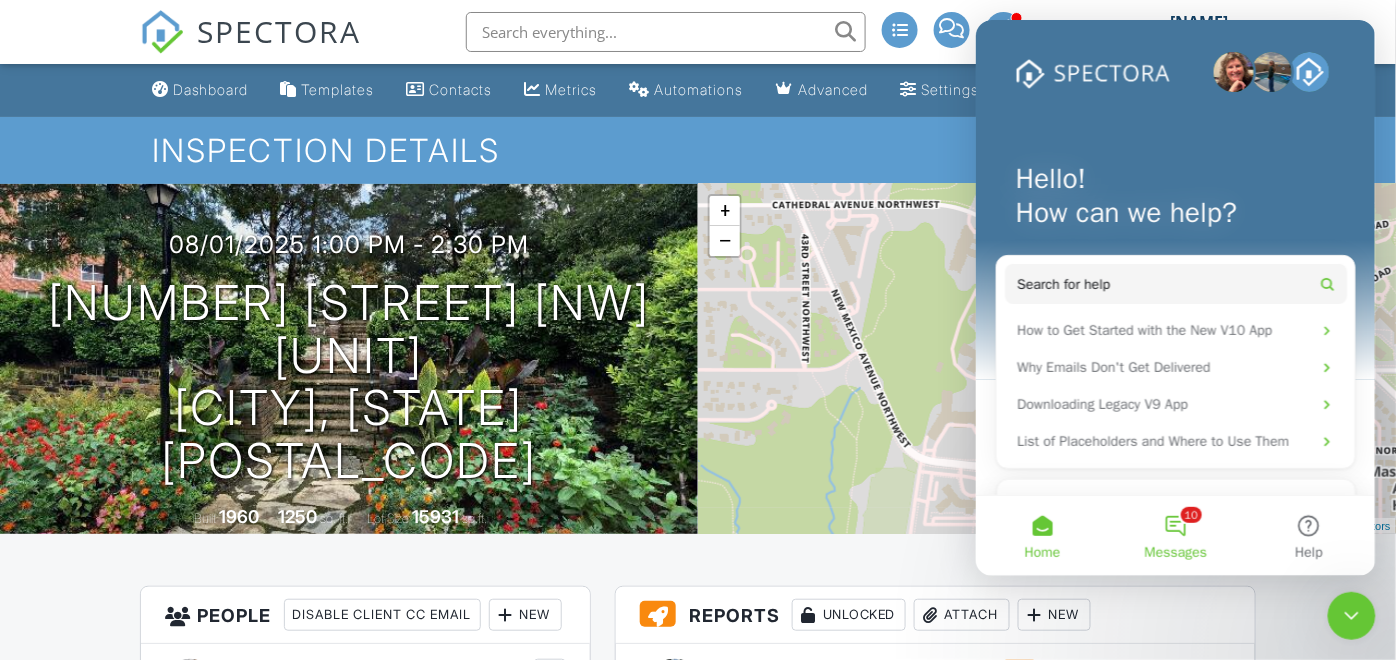 click on "10 Messages" at bounding box center (1174, 535) 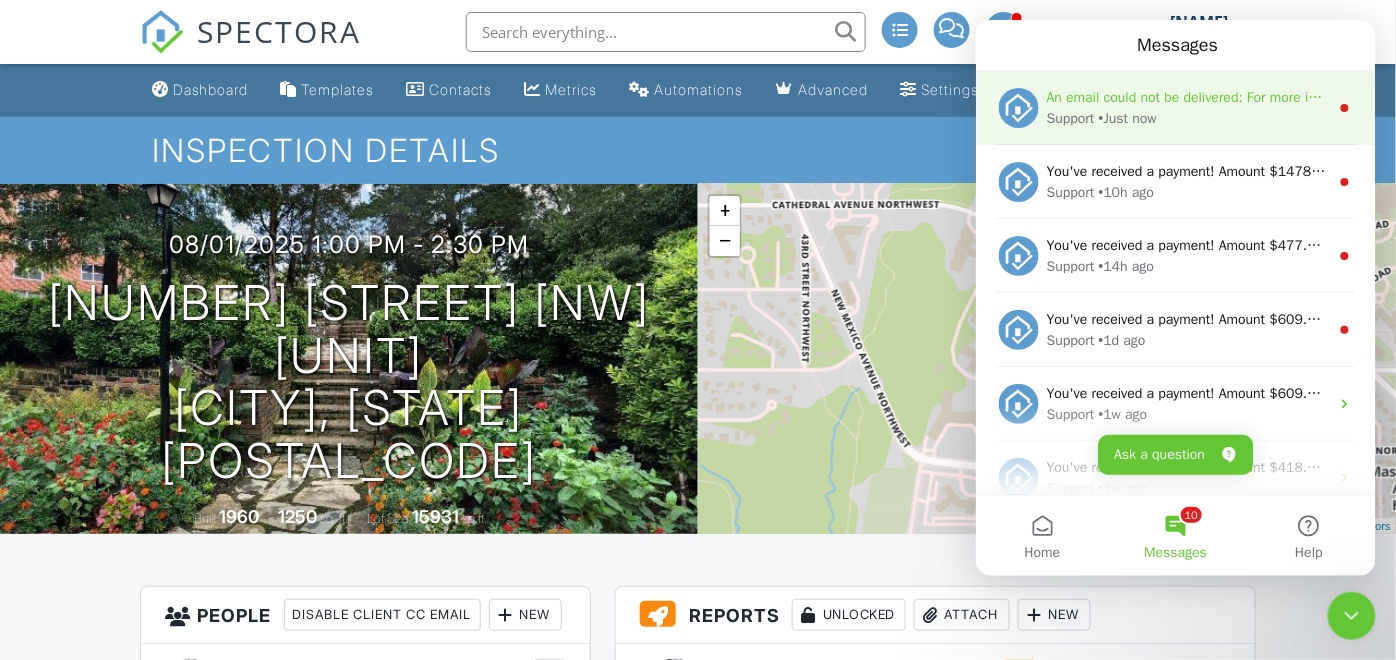 click on "•  Just now" at bounding box center [1127, 117] 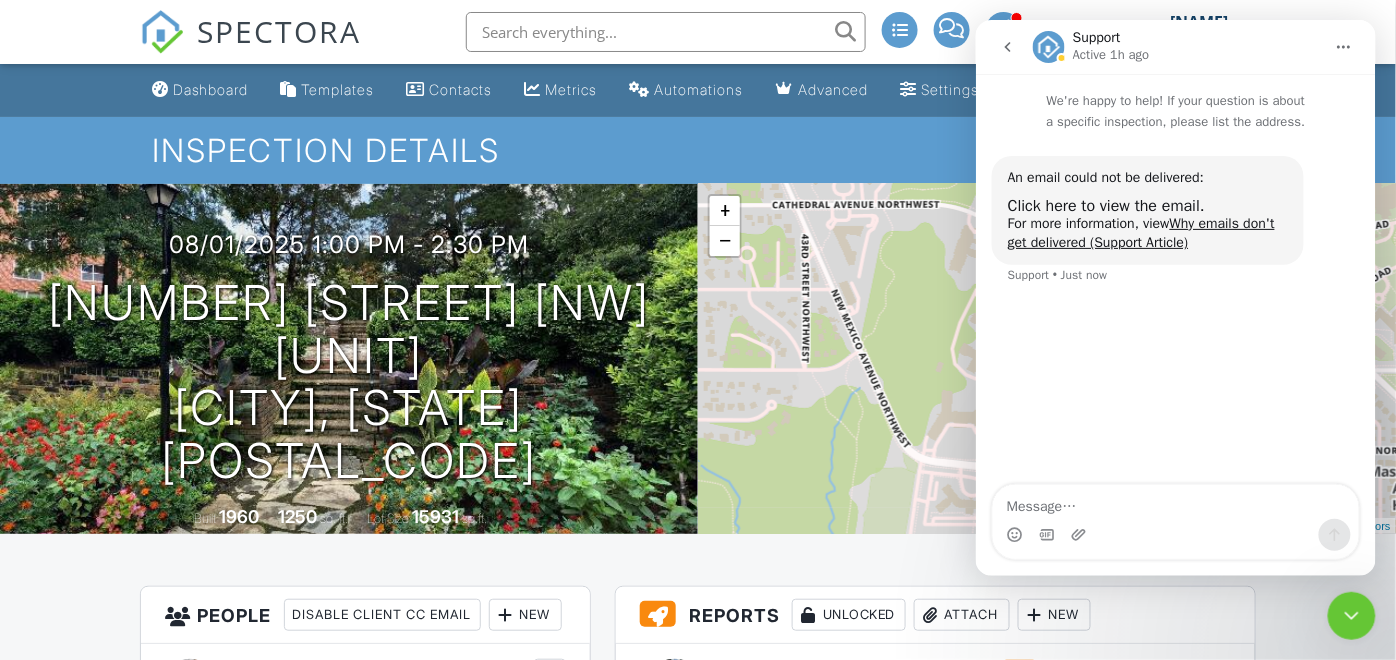 click 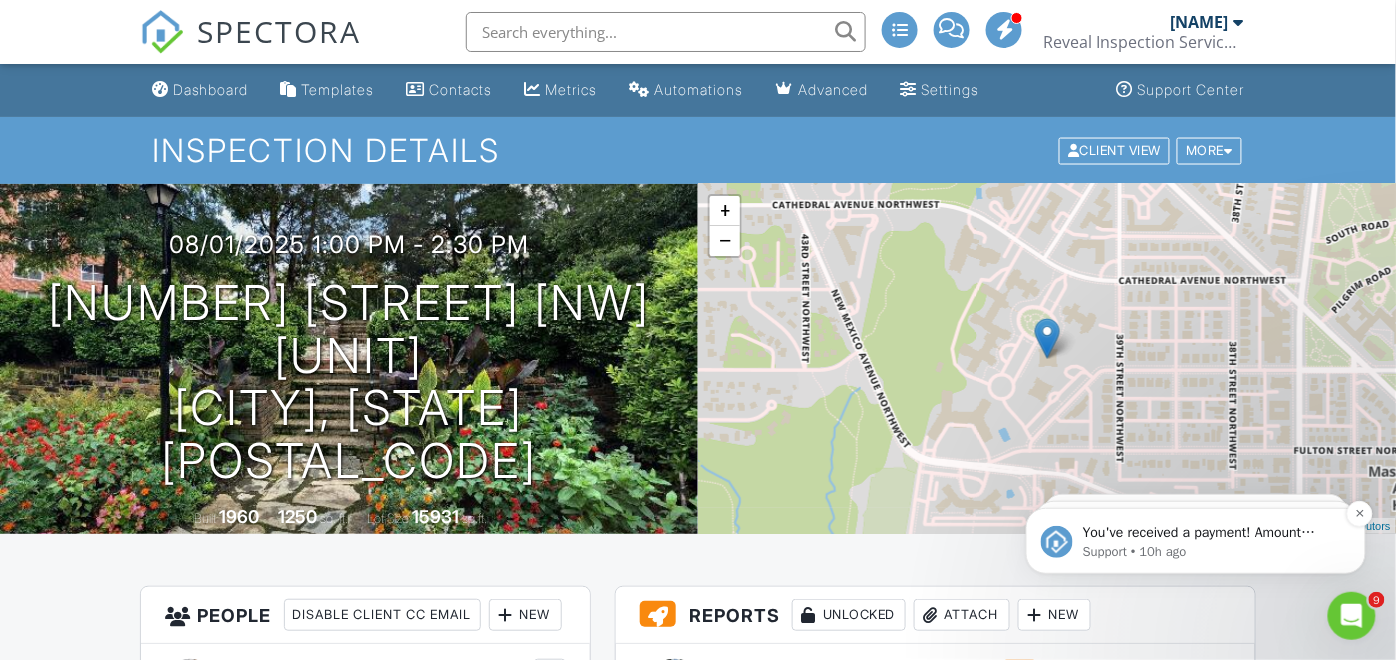 scroll, scrollTop: 0, scrollLeft: 0, axis: both 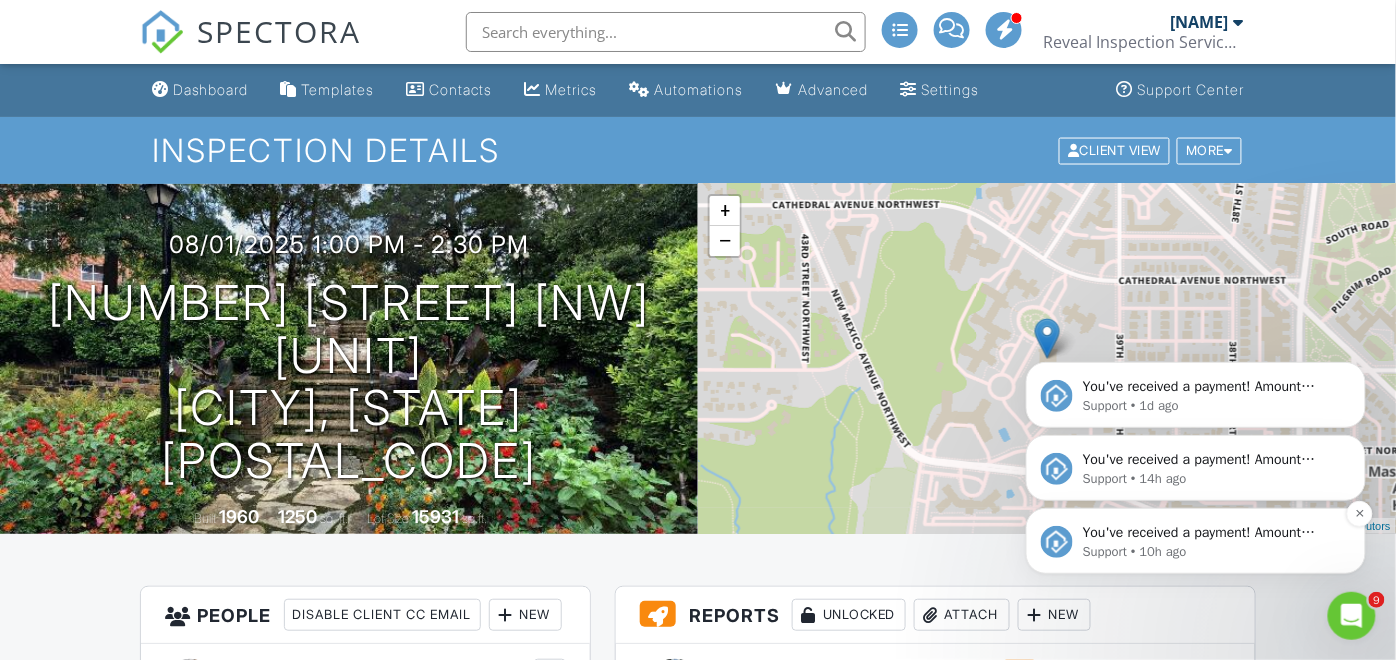 click on "You've received a payment!  Amount  $1478.70  Fee  $48.46  Net  $1430.24  Transaction #  pi_3RrLyDK7snlDGpRF1blU7xJ1  Inspection  4129 N Randolph St, Arlington, VA 22207 Payouts to your bank or debit card occur on a daily basis. Each payment usually takes two business days to process. You can view your pending payout amount here. If you have any questions reach out on our chat bubble at app.spectora.com." at bounding box center [1211, 532] 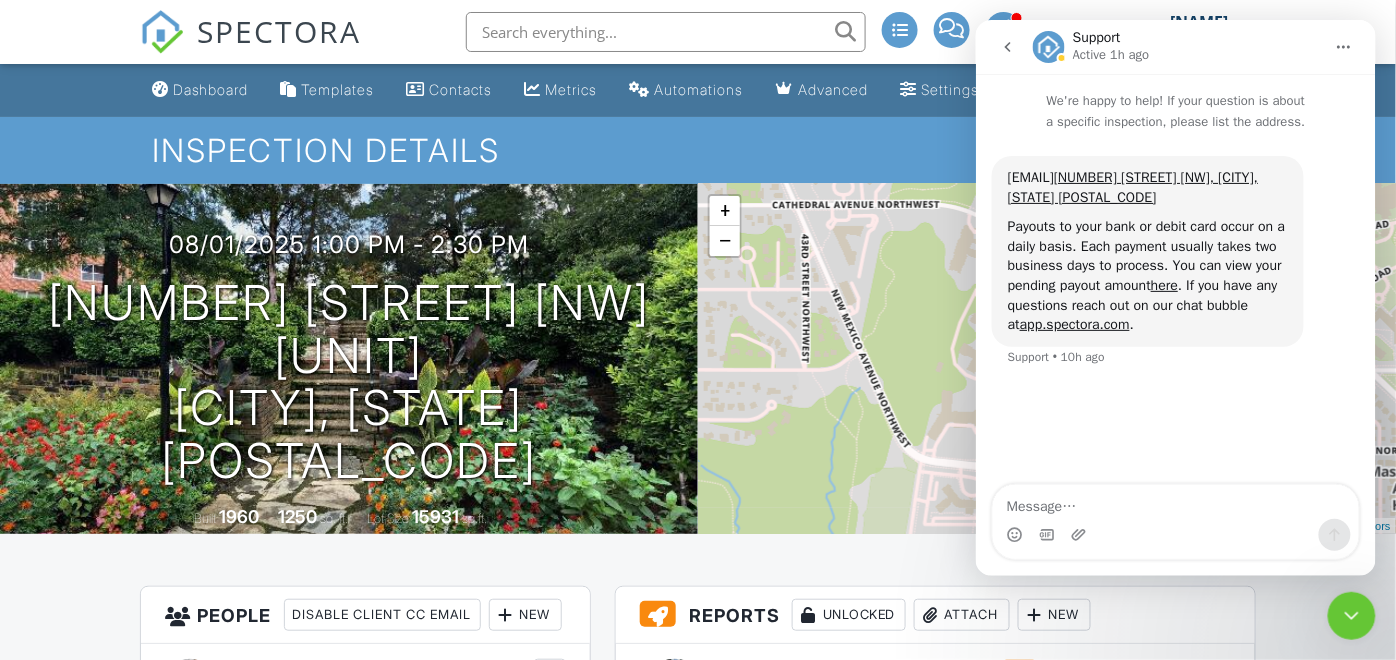 click 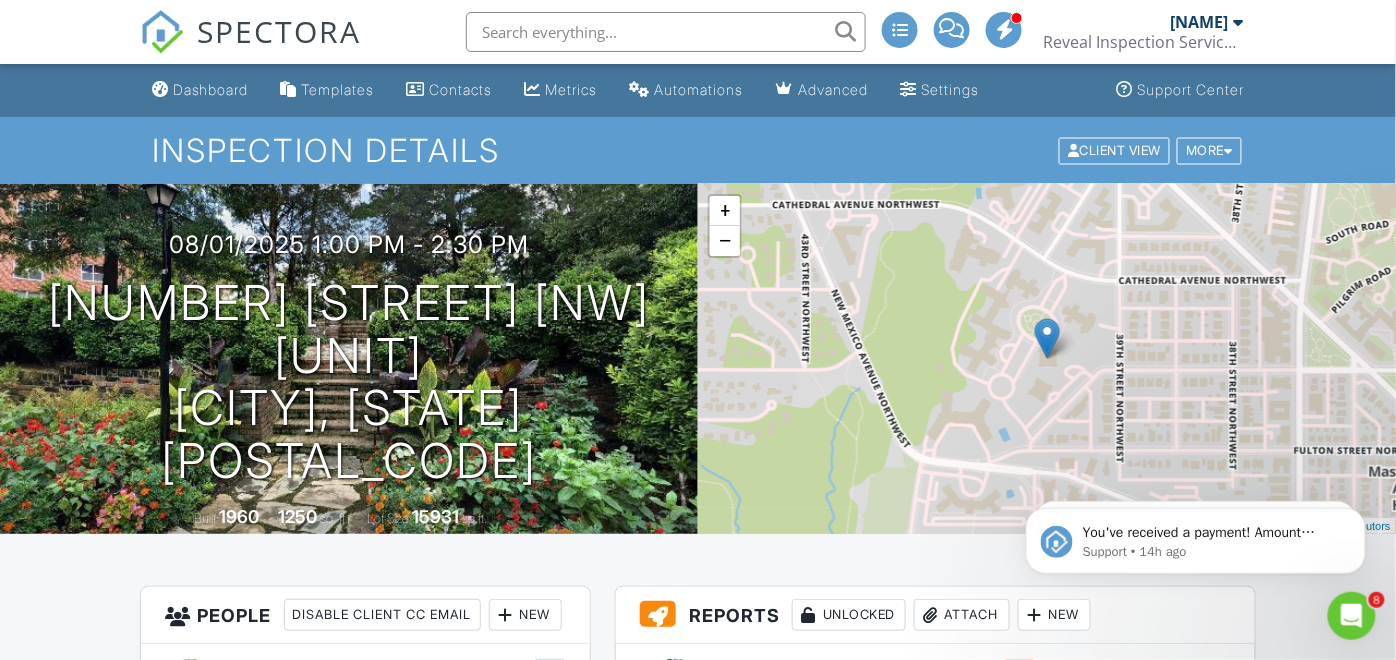 scroll, scrollTop: 0, scrollLeft: 0, axis: both 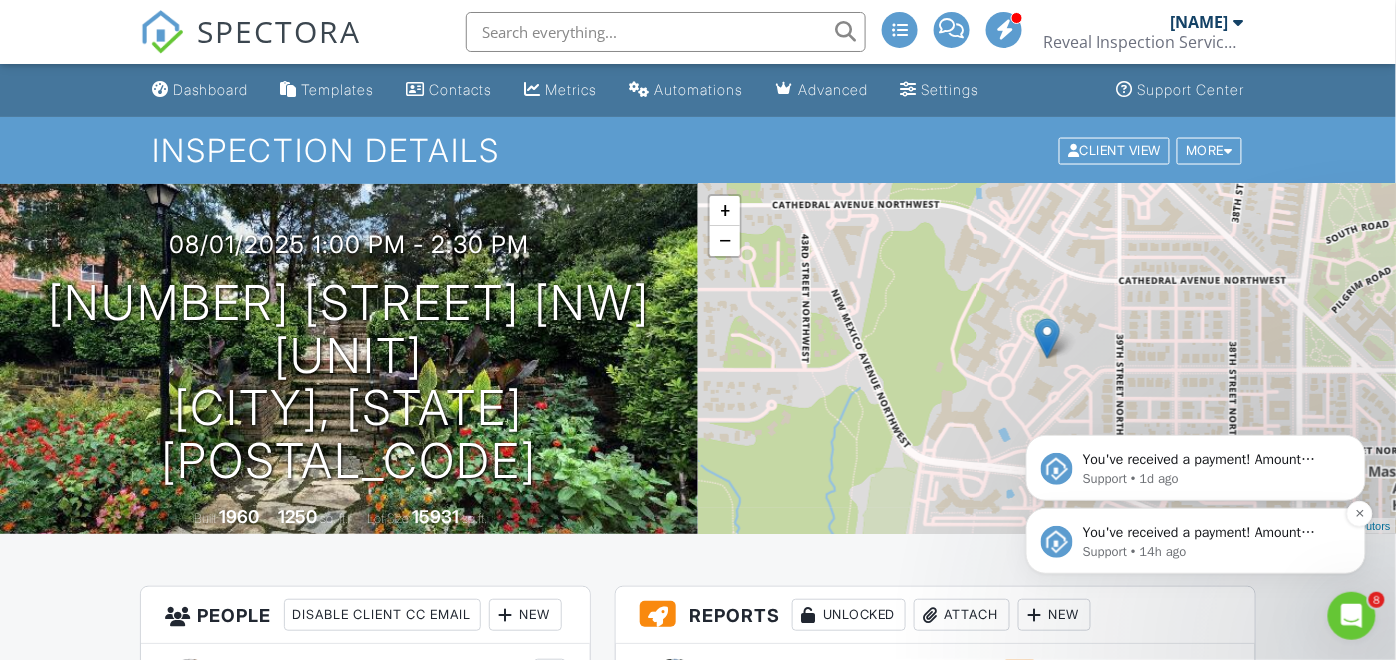 click on "Support • 14h ago" at bounding box center (1211, 551) 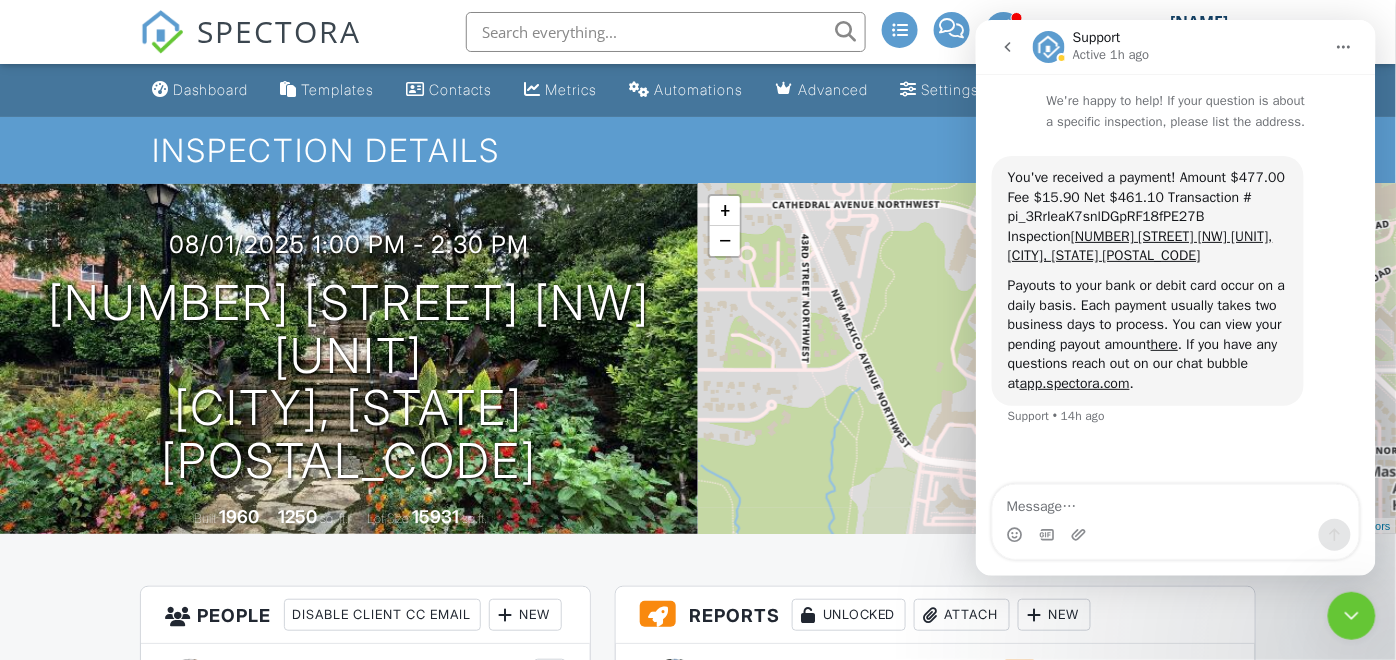 click 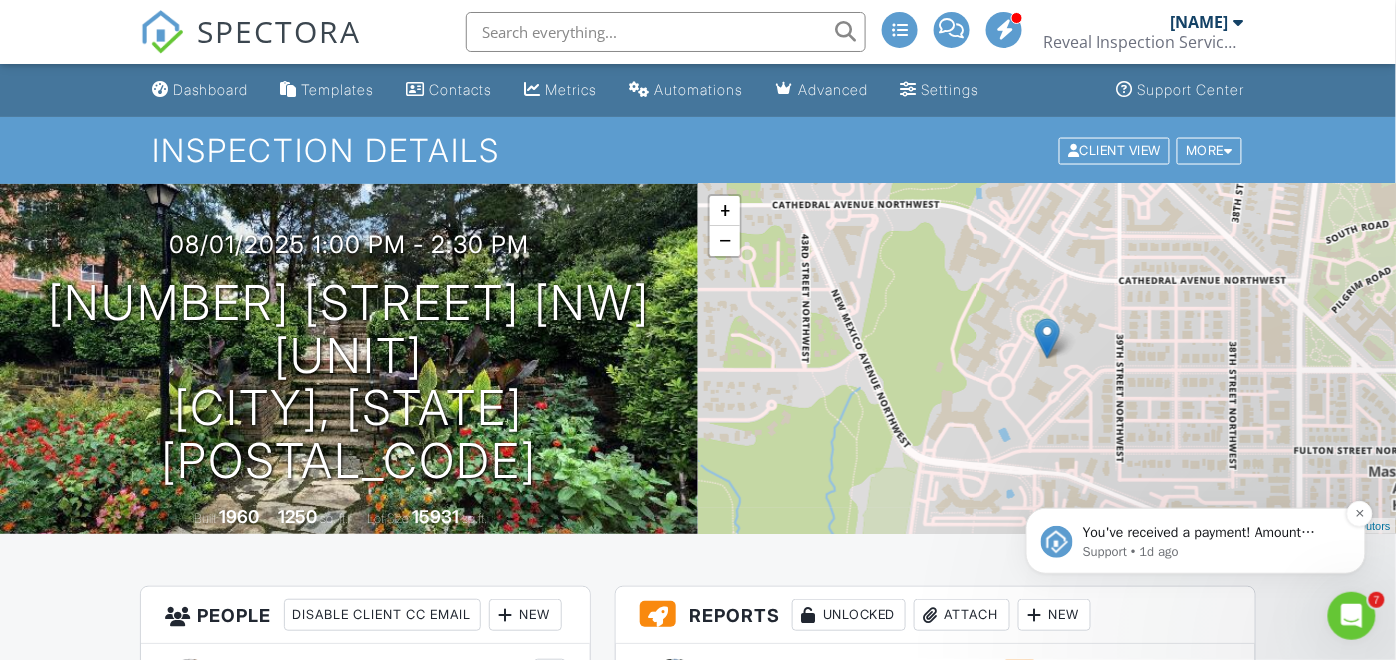 scroll, scrollTop: 0, scrollLeft: 0, axis: both 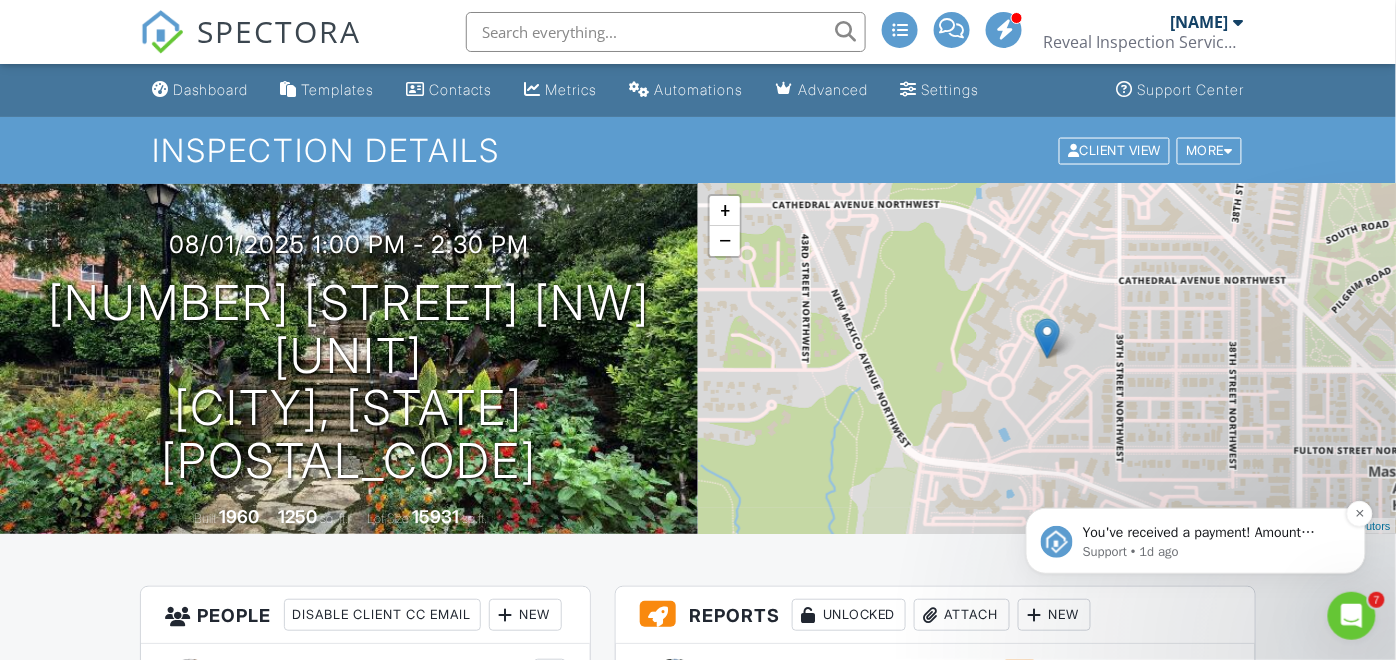 click on "You've received a payment!  Amount  $609.50  Fee  $20.21  Net  $589.29  Transaction #  pi_3Rr50lK7snlDGpRF1oVmhZRm  Inspection  2429 Tunlaw Rd NW, Washington, DC 20007 Payouts to your bank or debit card occur on a daily basis. Each payment usually takes two business days to process. You can view your pending payout amount here. If you have any questions reach out on our chat bubble at app.spectora.com." at bounding box center (1211, 532) 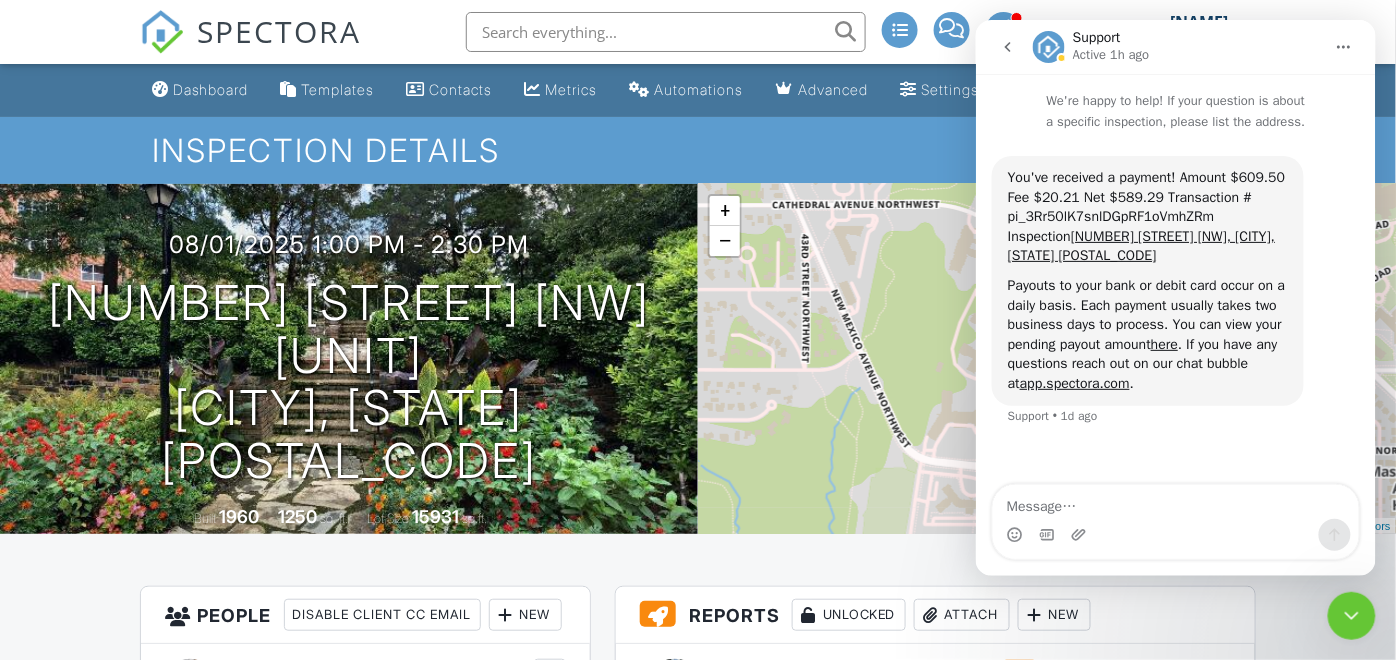 click 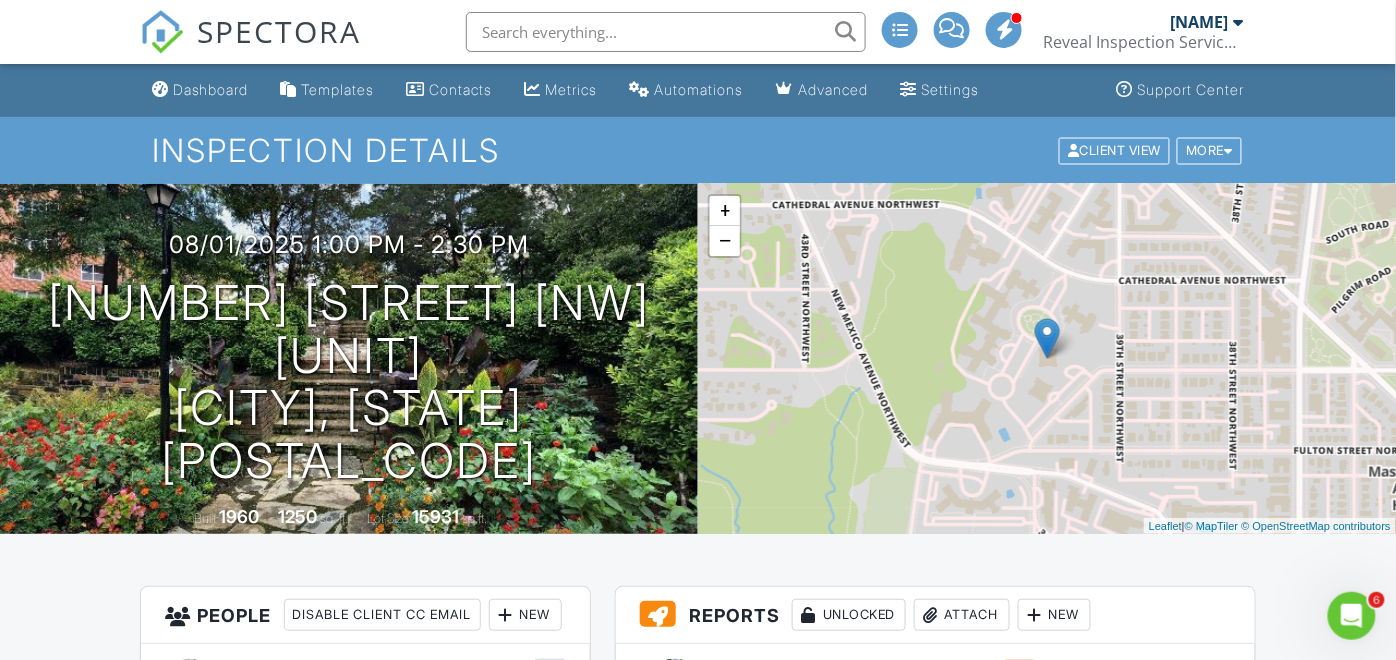 click 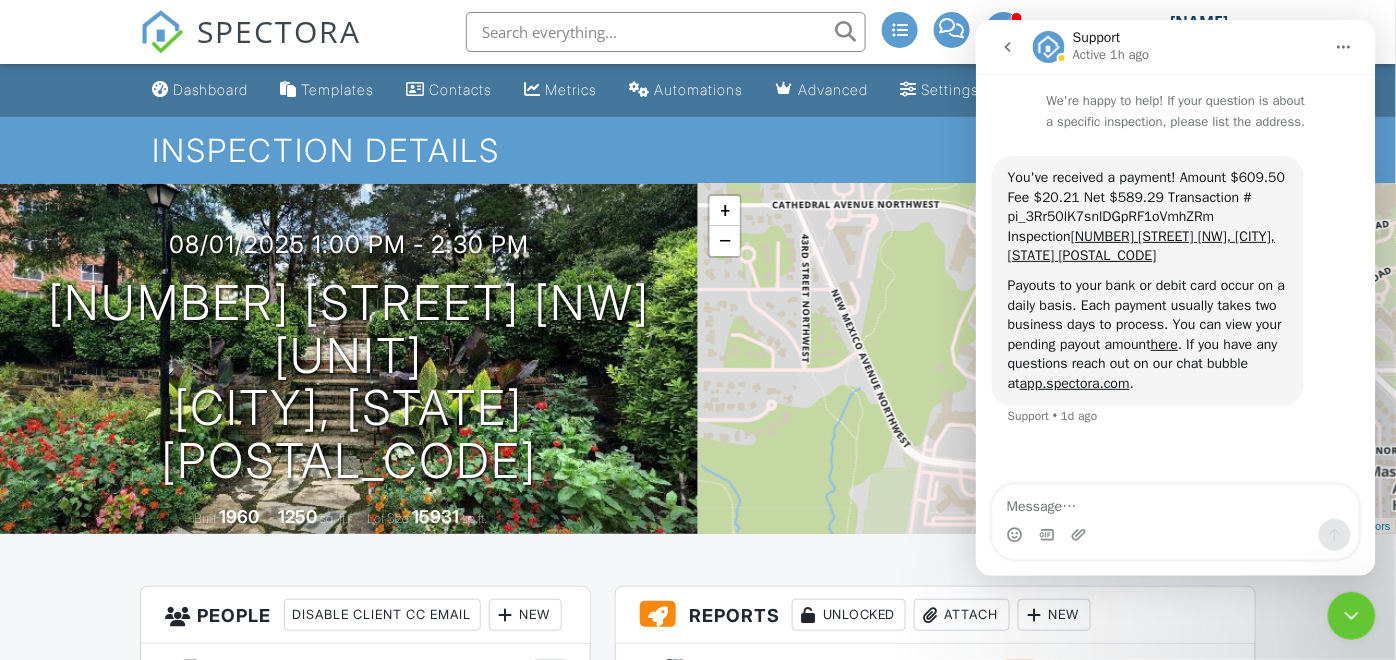 click at bounding box center (1007, 46) 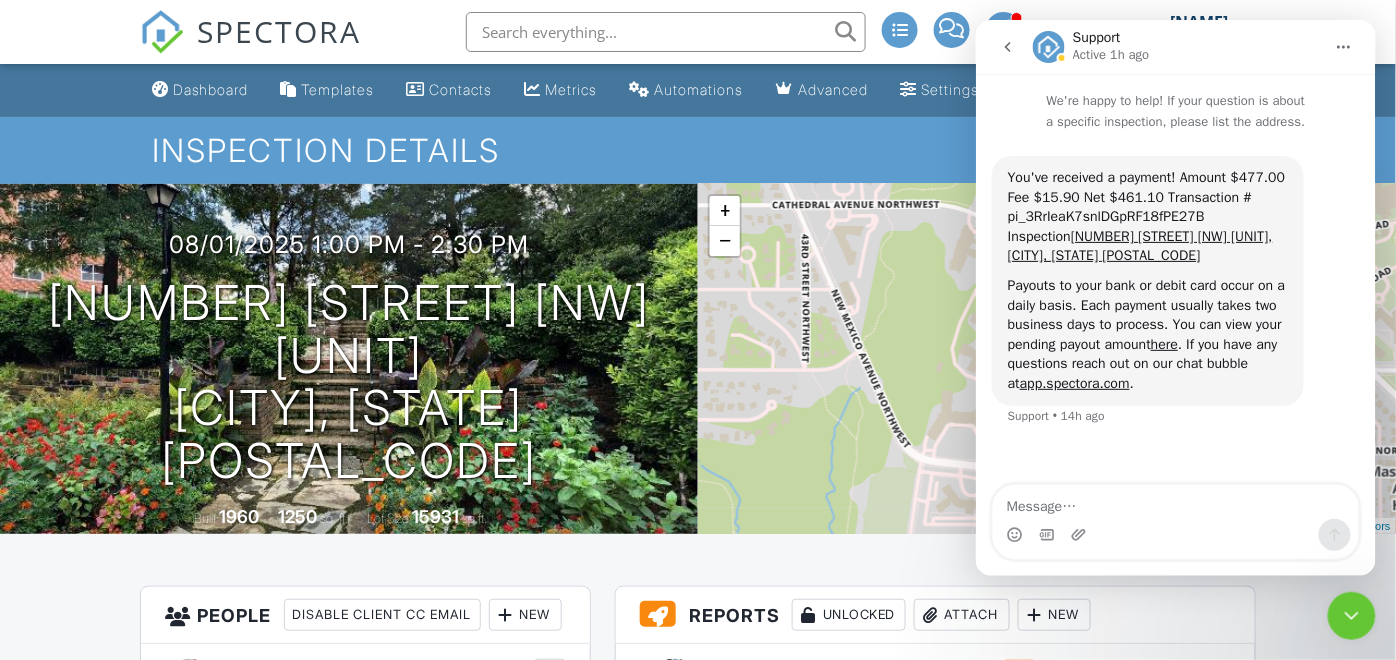 click at bounding box center [1007, 46] 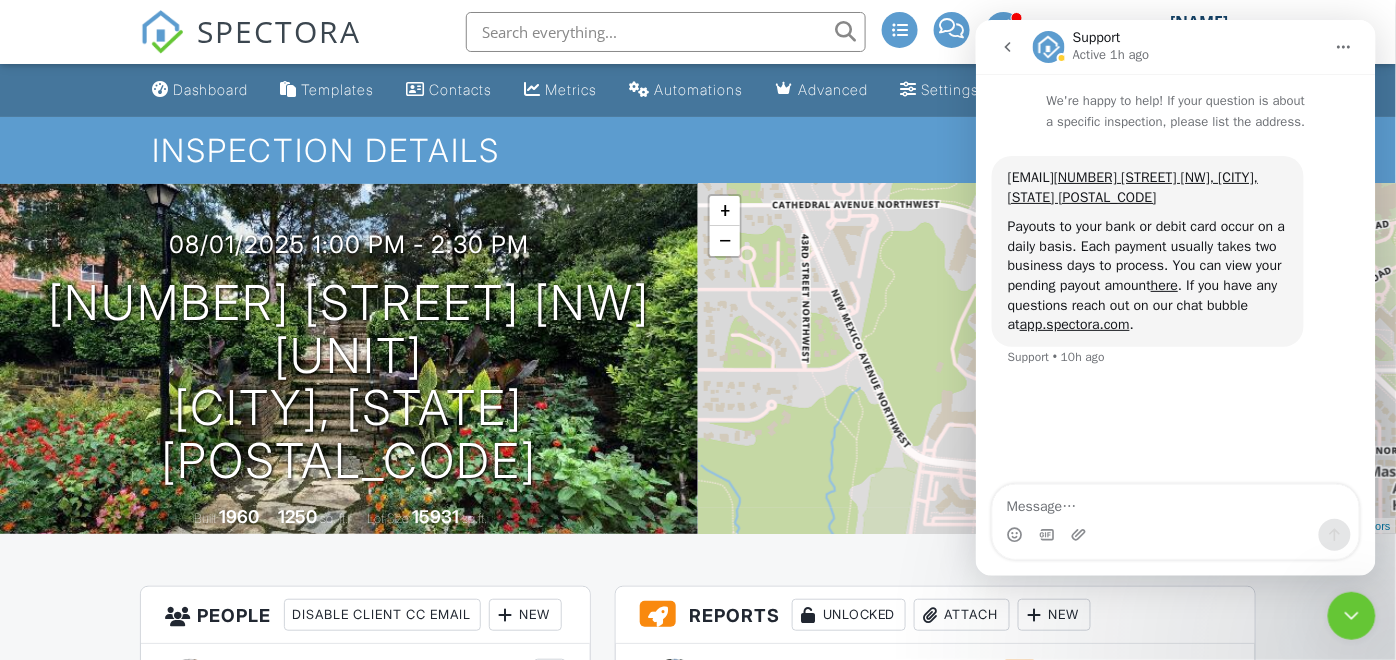 click at bounding box center (1007, 46) 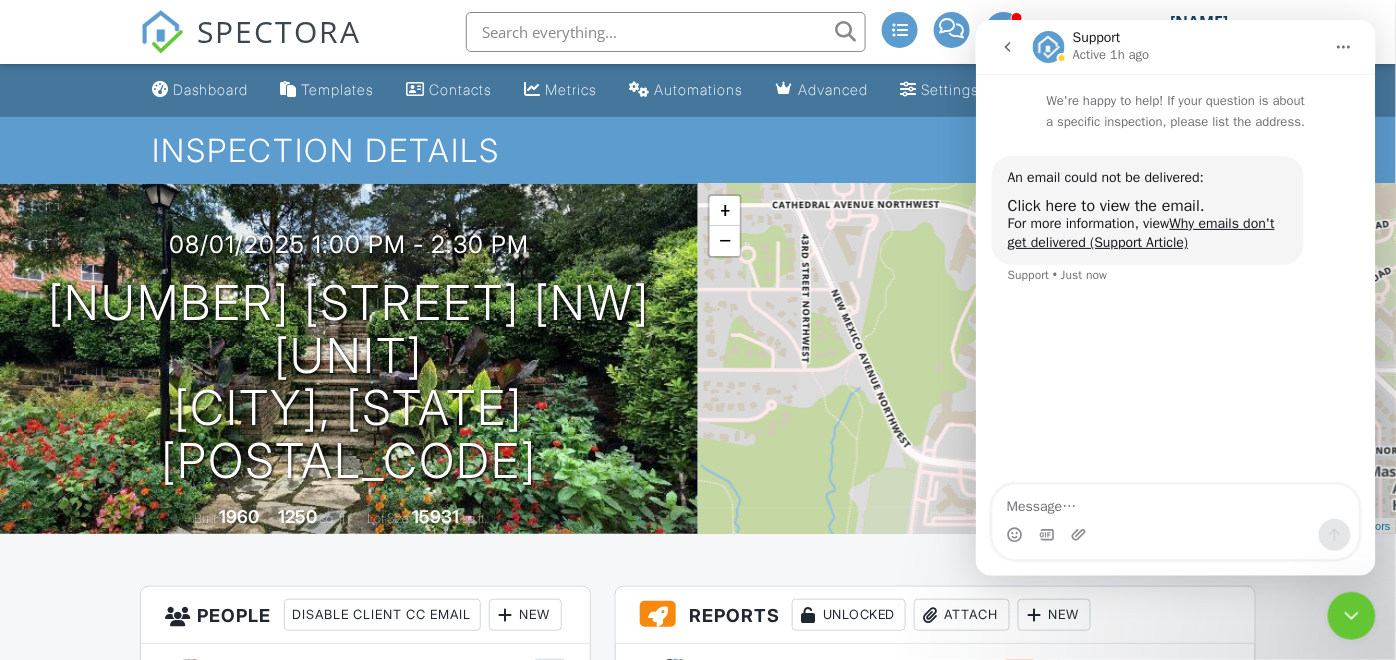 click at bounding box center [1007, 46] 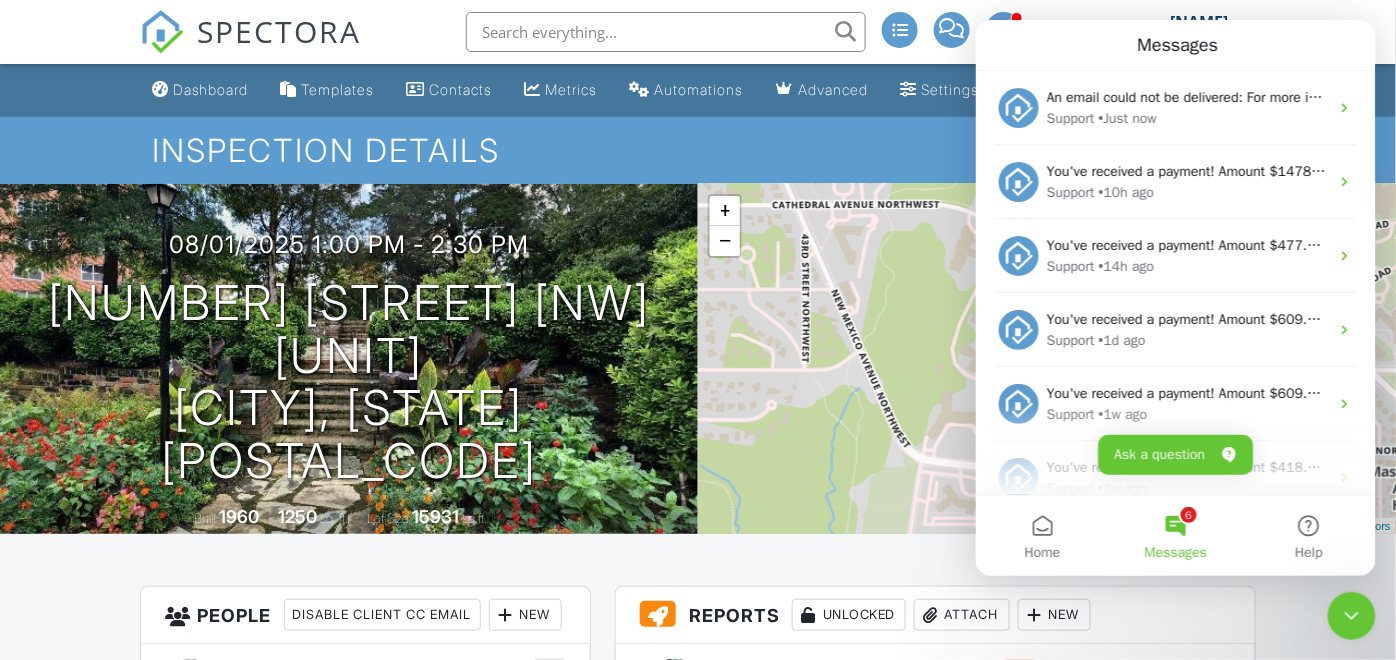 scroll, scrollTop: 0, scrollLeft: 0, axis: both 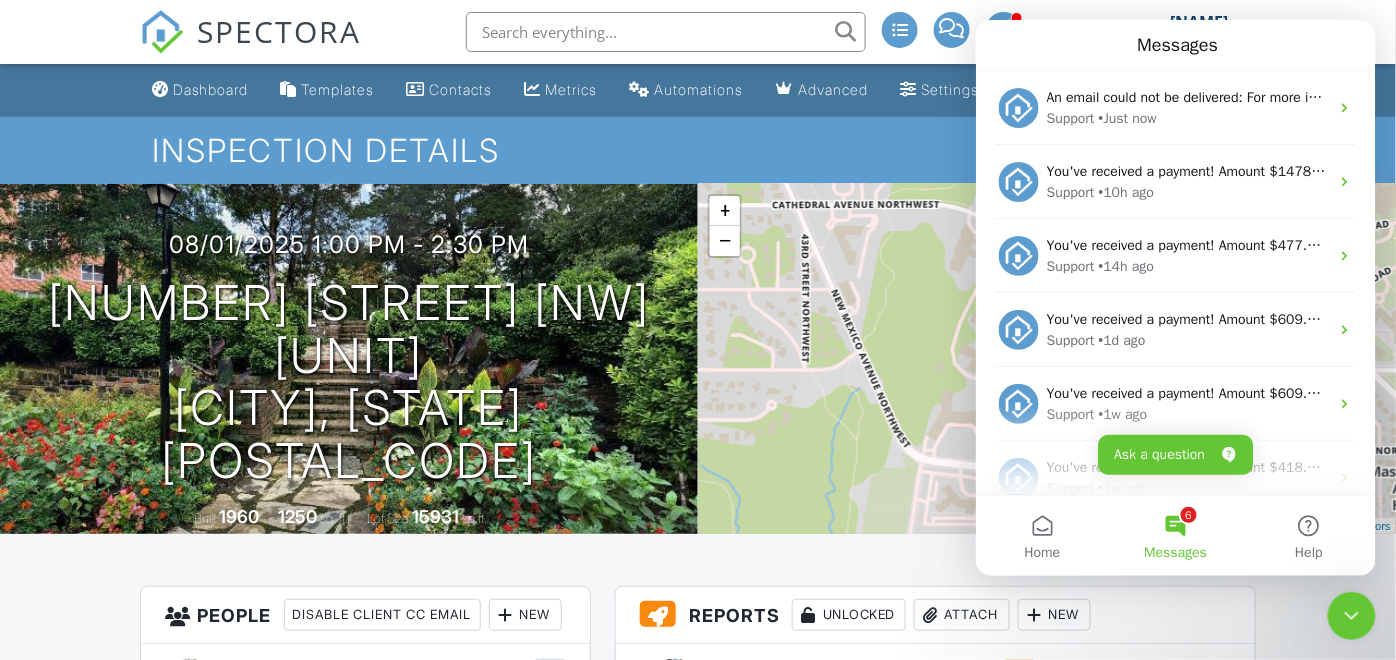 click on "6 Messages" at bounding box center (1174, 535) 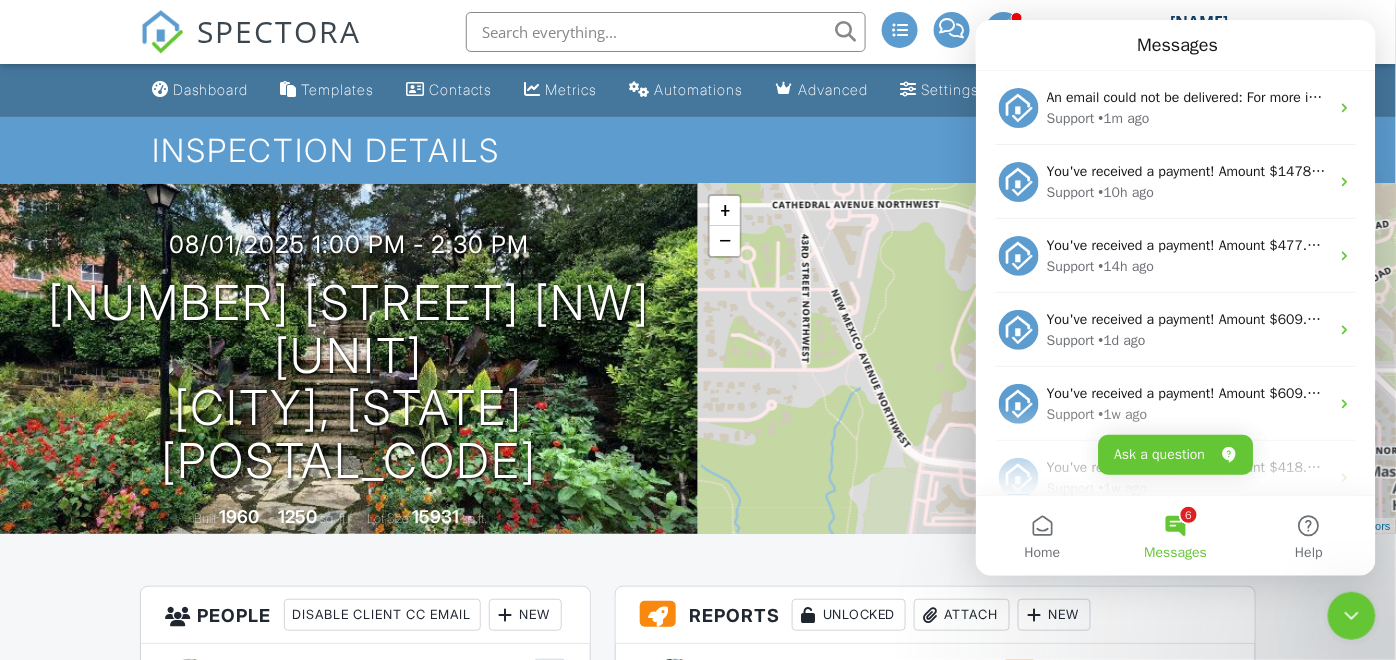 click 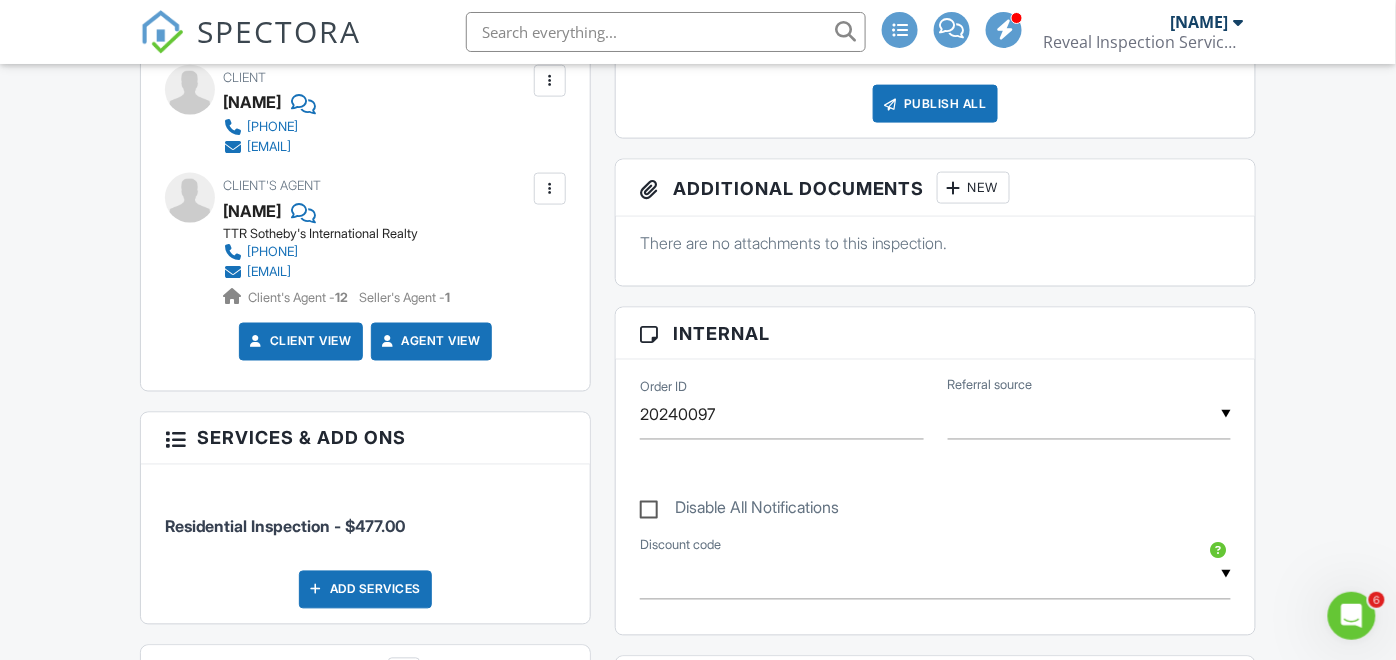 scroll, scrollTop: 388, scrollLeft: 0, axis: vertical 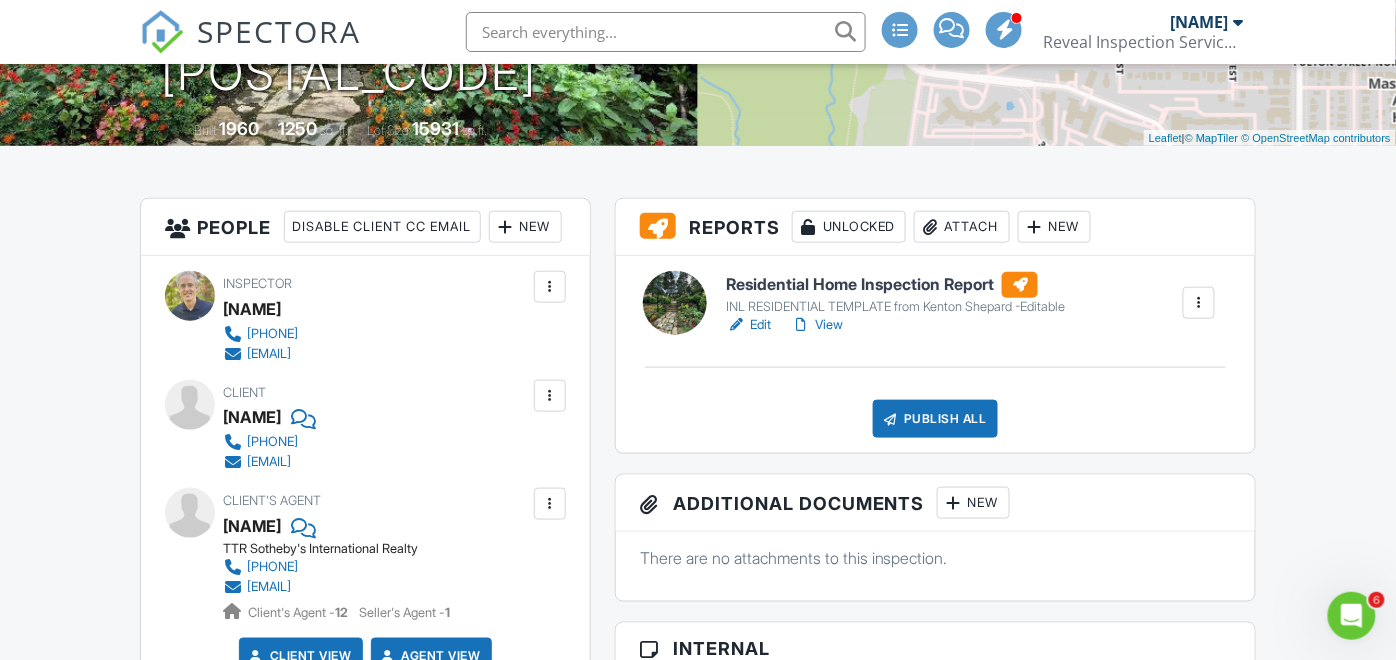 click at bounding box center (162, 32) 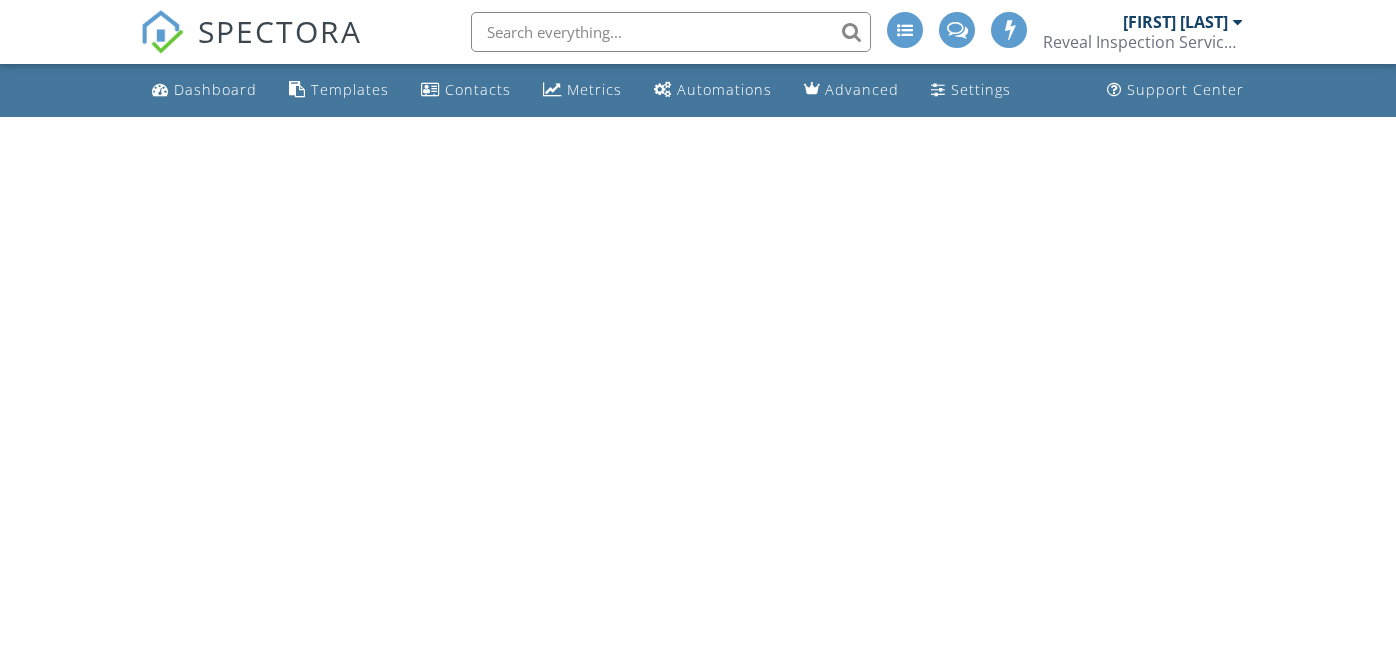 scroll, scrollTop: 0, scrollLeft: 0, axis: both 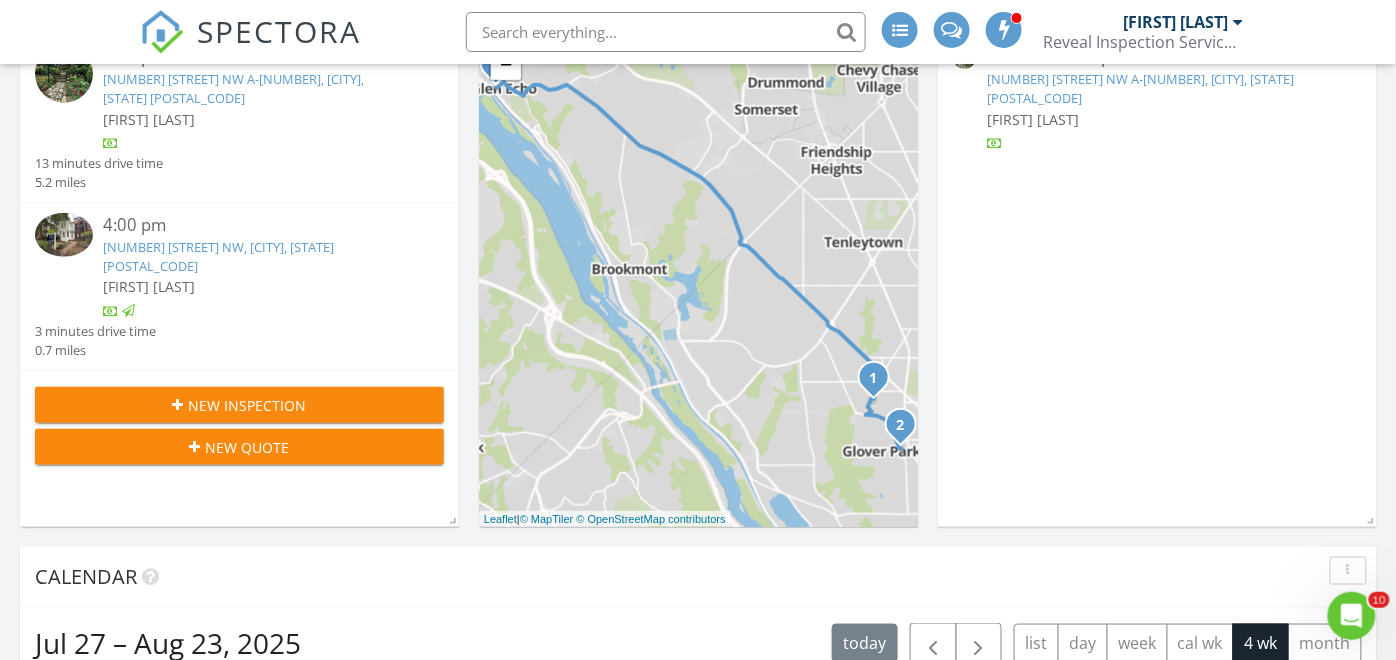 click on "[NUMBER] [STREET] NW, [CITY], [STATE] [POSTAL_CODE]" at bounding box center (218, 256) 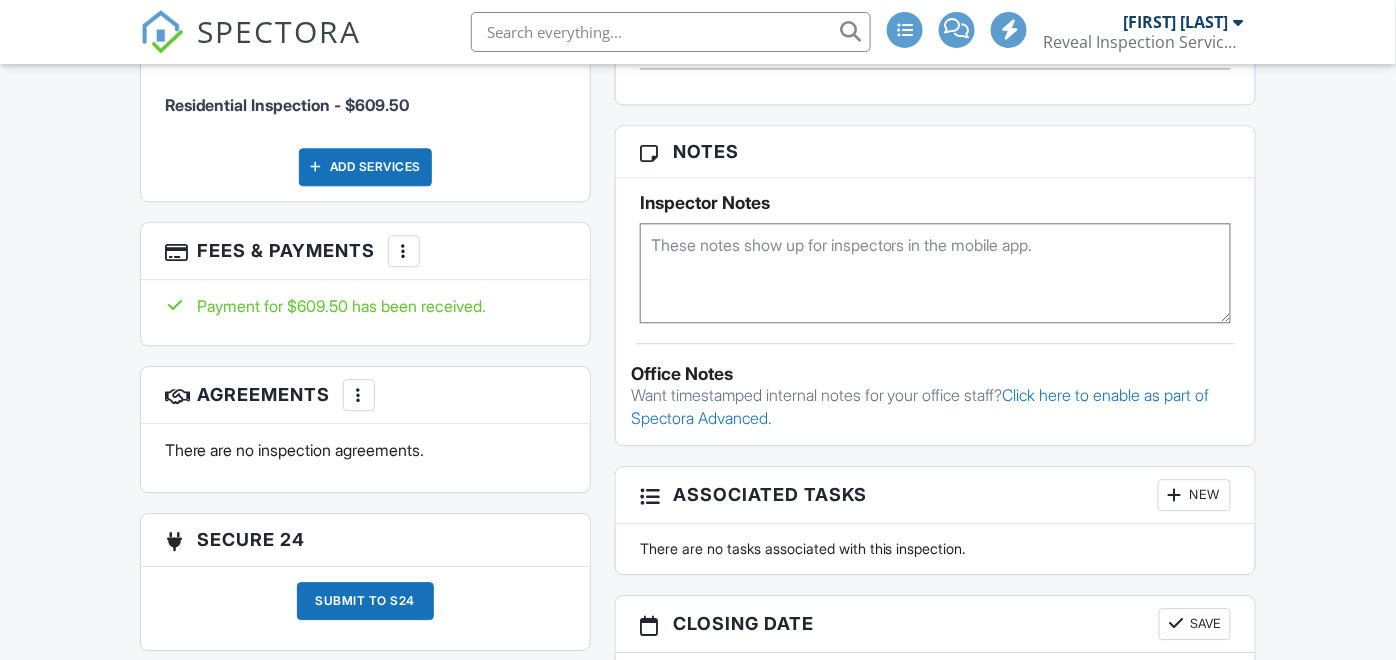 scroll, scrollTop: 0, scrollLeft: 0, axis: both 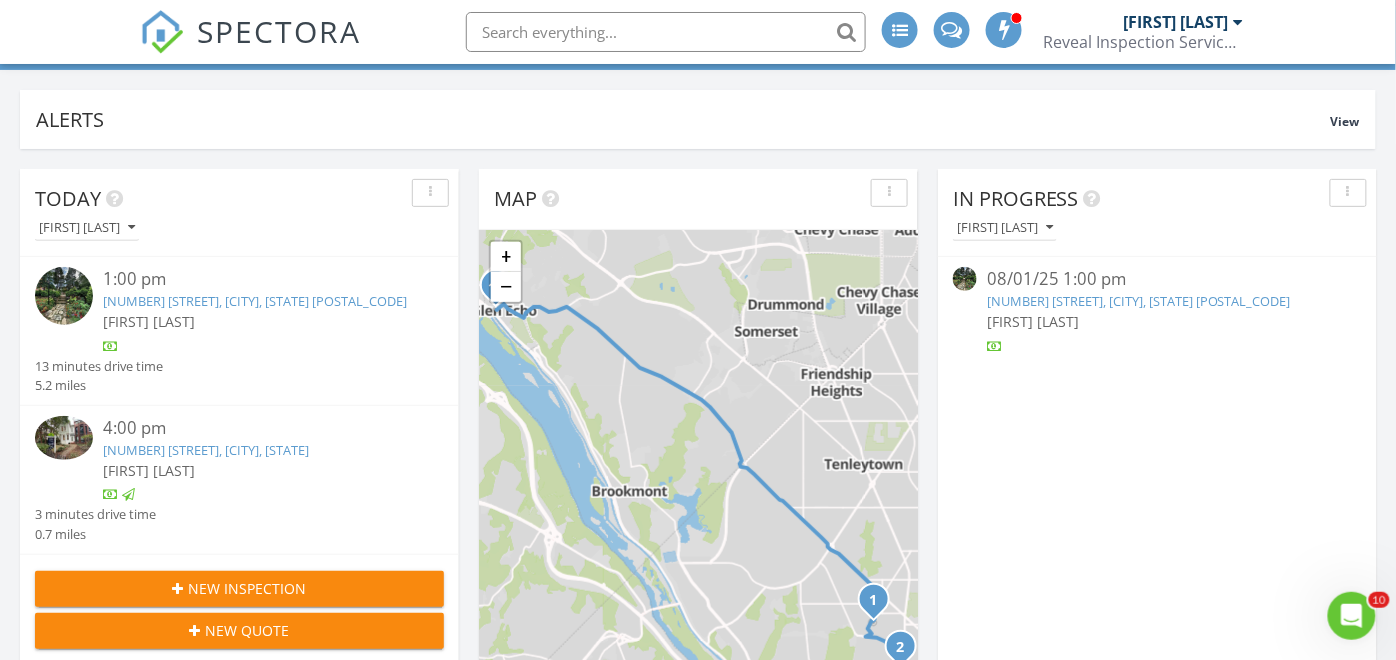 click on "[NUMBER] [STREET], [CITY], [STATE]" at bounding box center [206, 450] 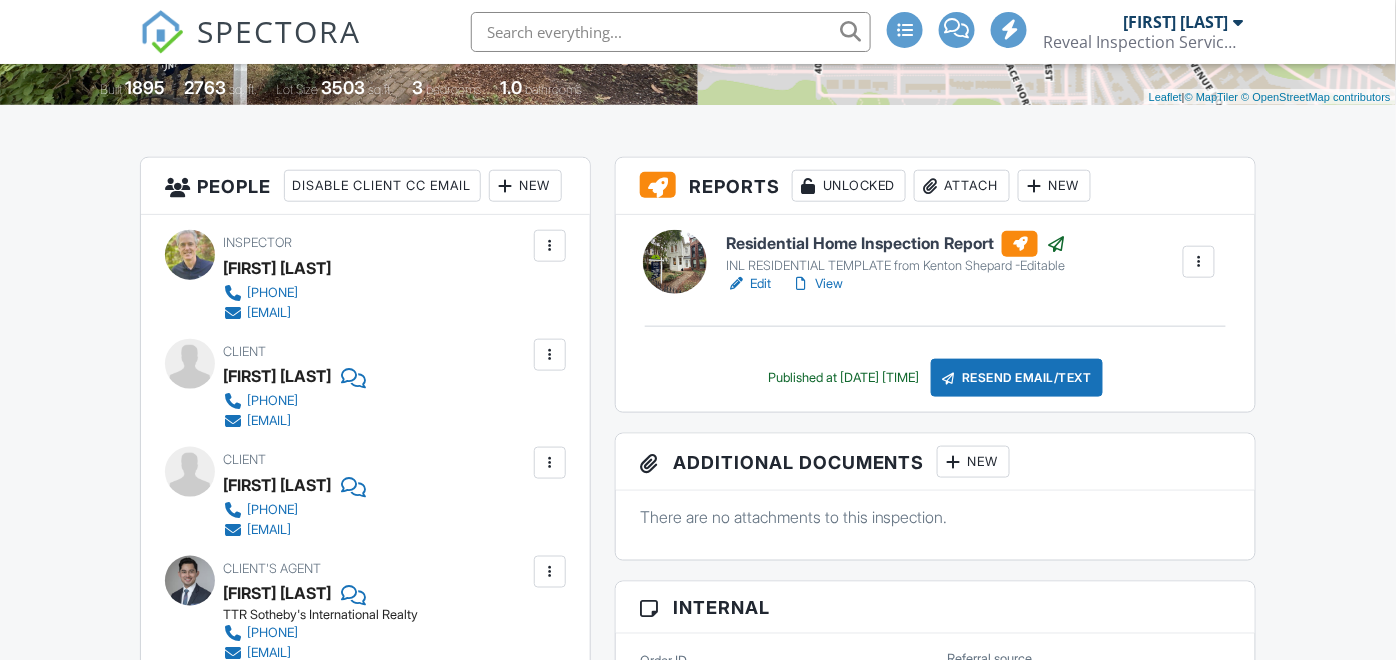 scroll, scrollTop: 555, scrollLeft: 0, axis: vertical 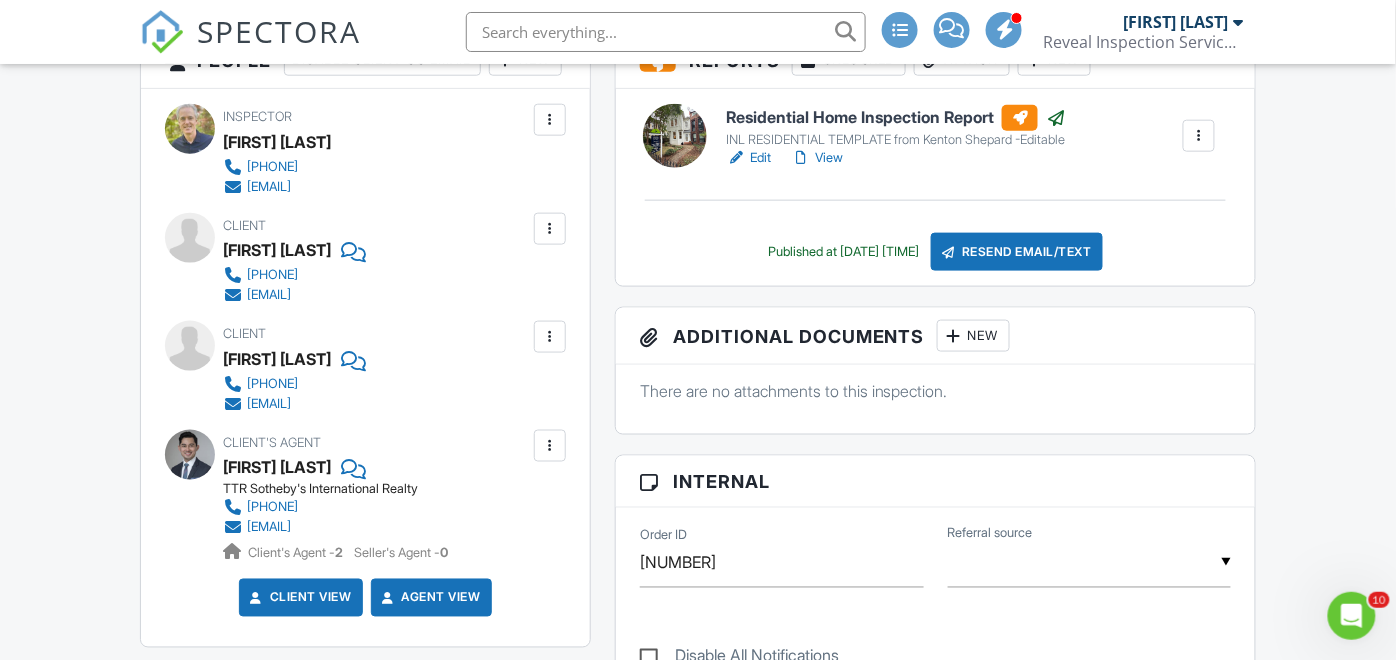 click at bounding box center (550, 446) 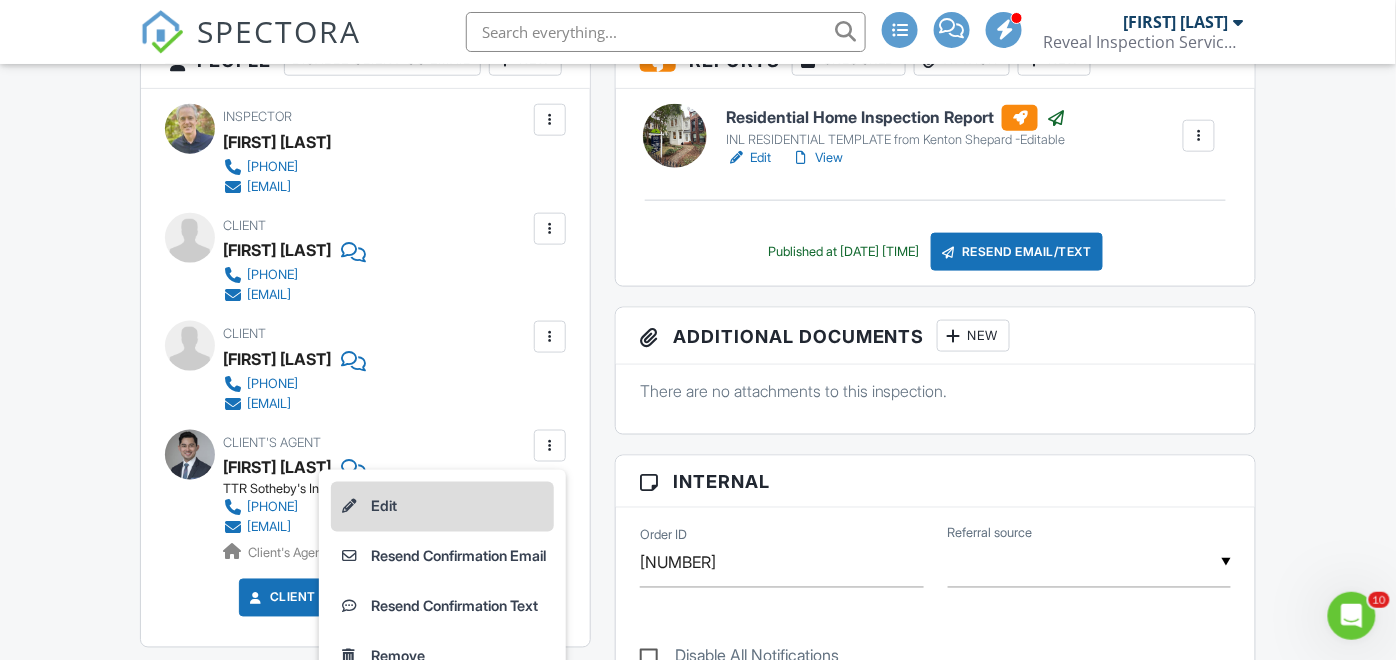 click on "Edit" at bounding box center (442, 507) 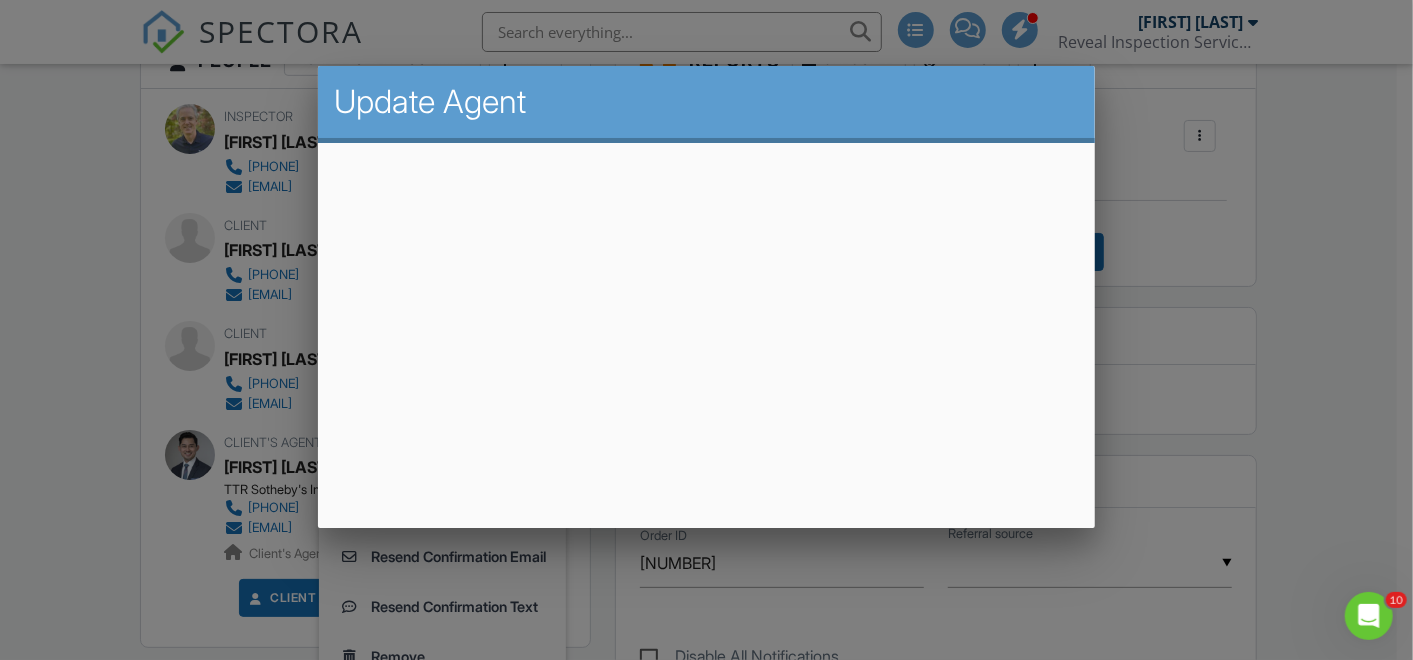 click at bounding box center [706, 312] 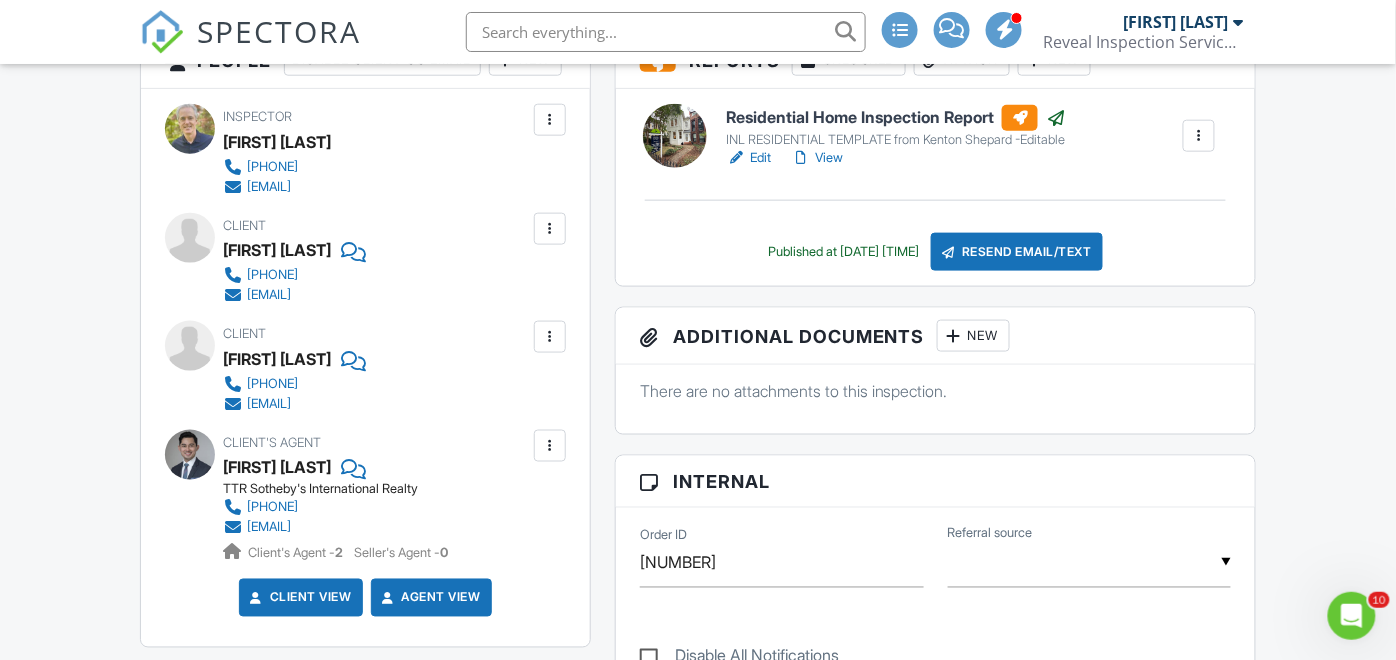 click at bounding box center [550, 446] 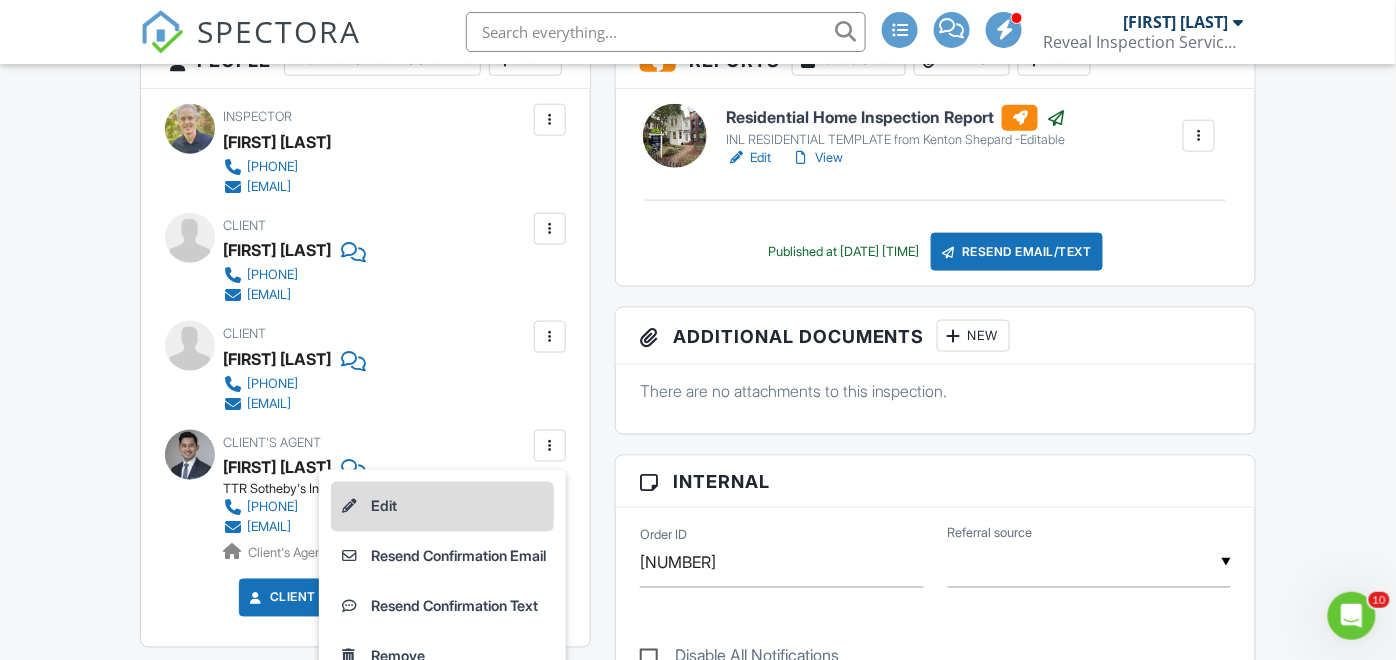 click on "Edit" at bounding box center [442, 507] 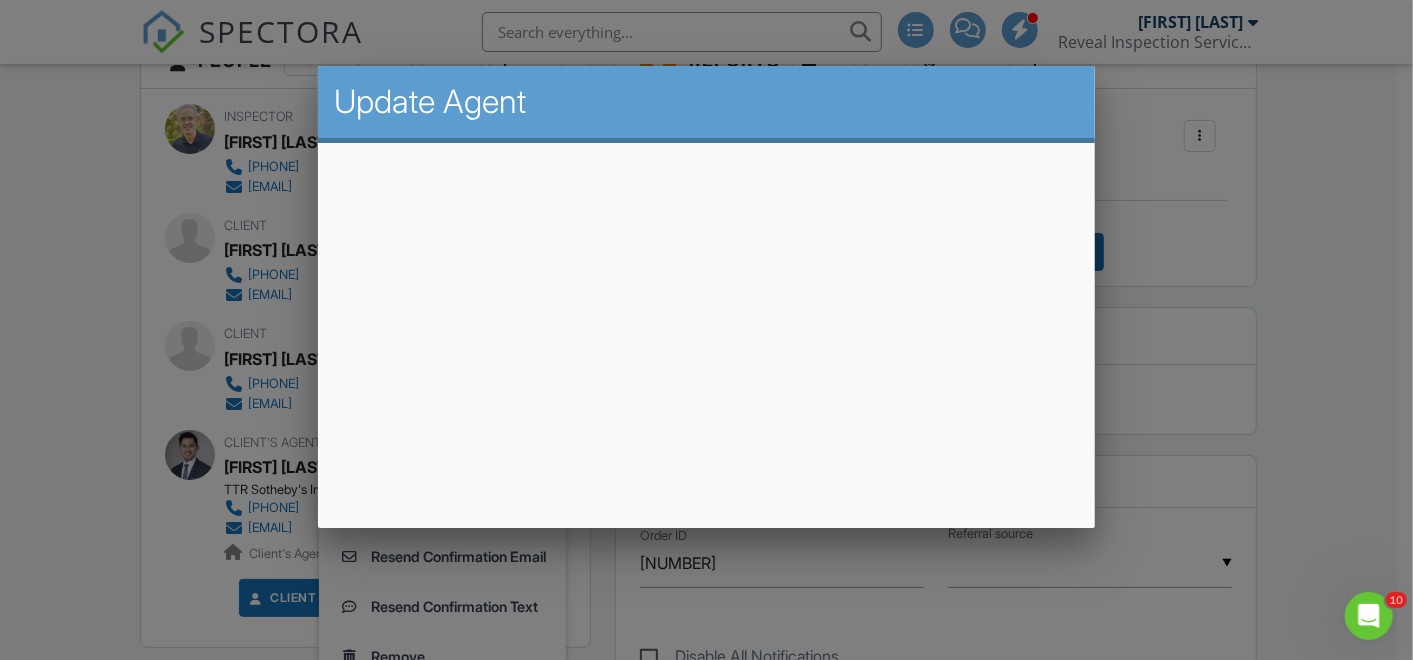 click at bounding box center (706, 312) 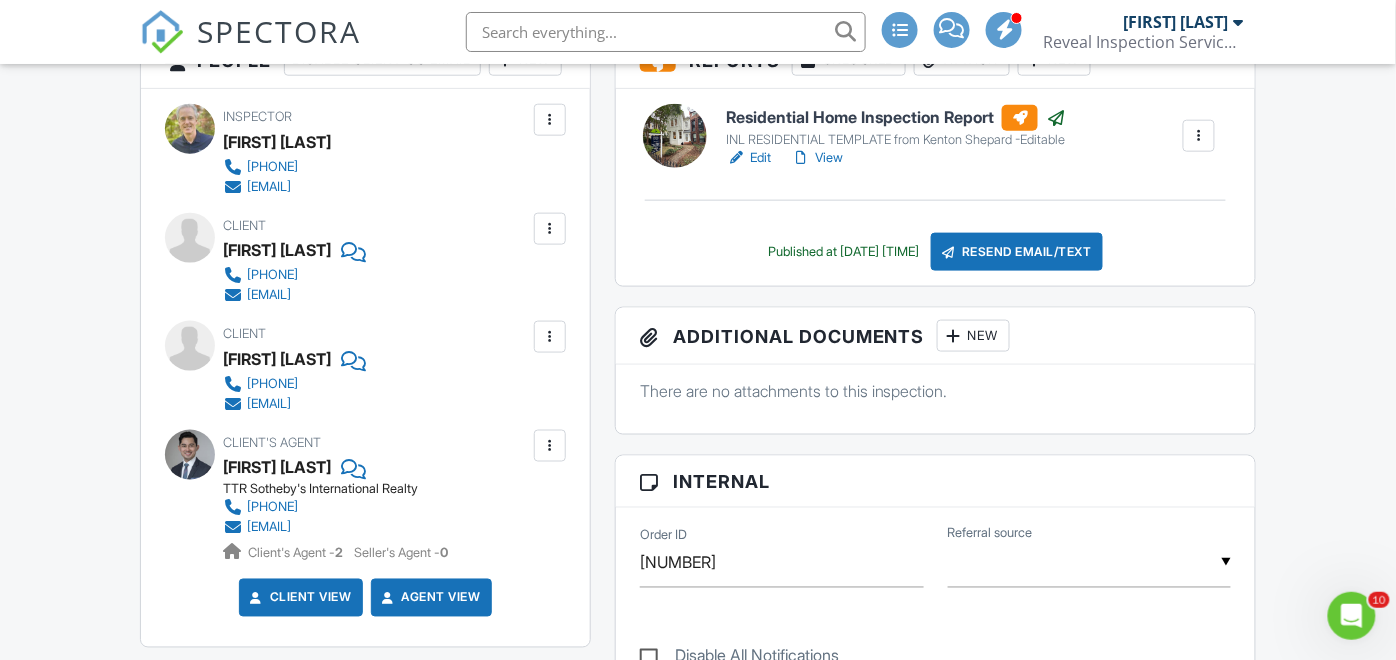 click at bounding box center (550, 446) 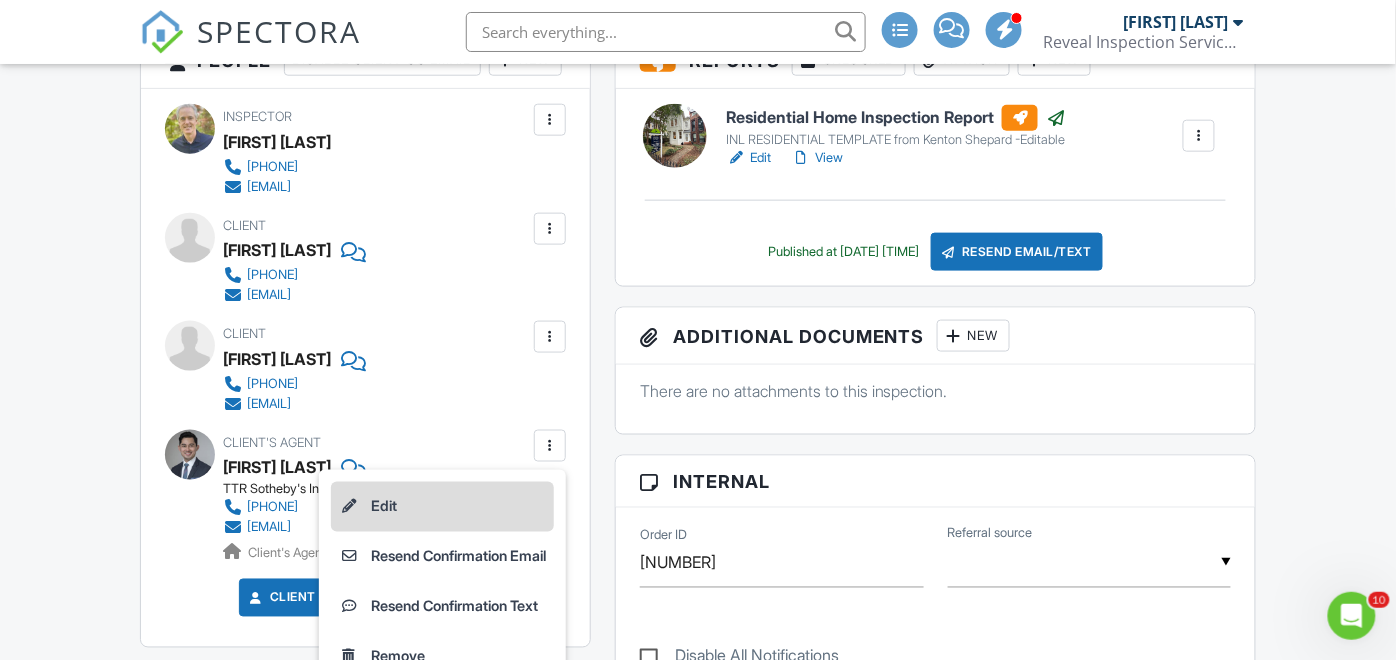 click on "Edit" at bounding box center (442, 507) 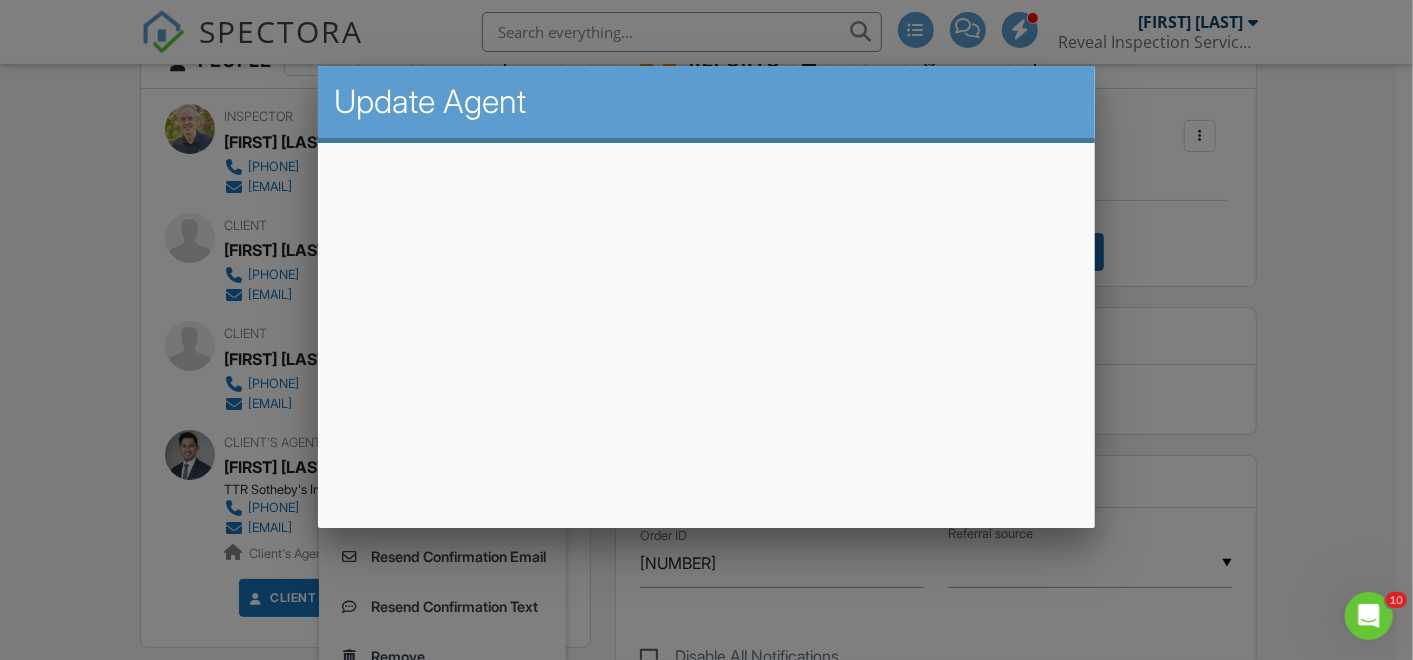 click at bounding box center (706, 312) 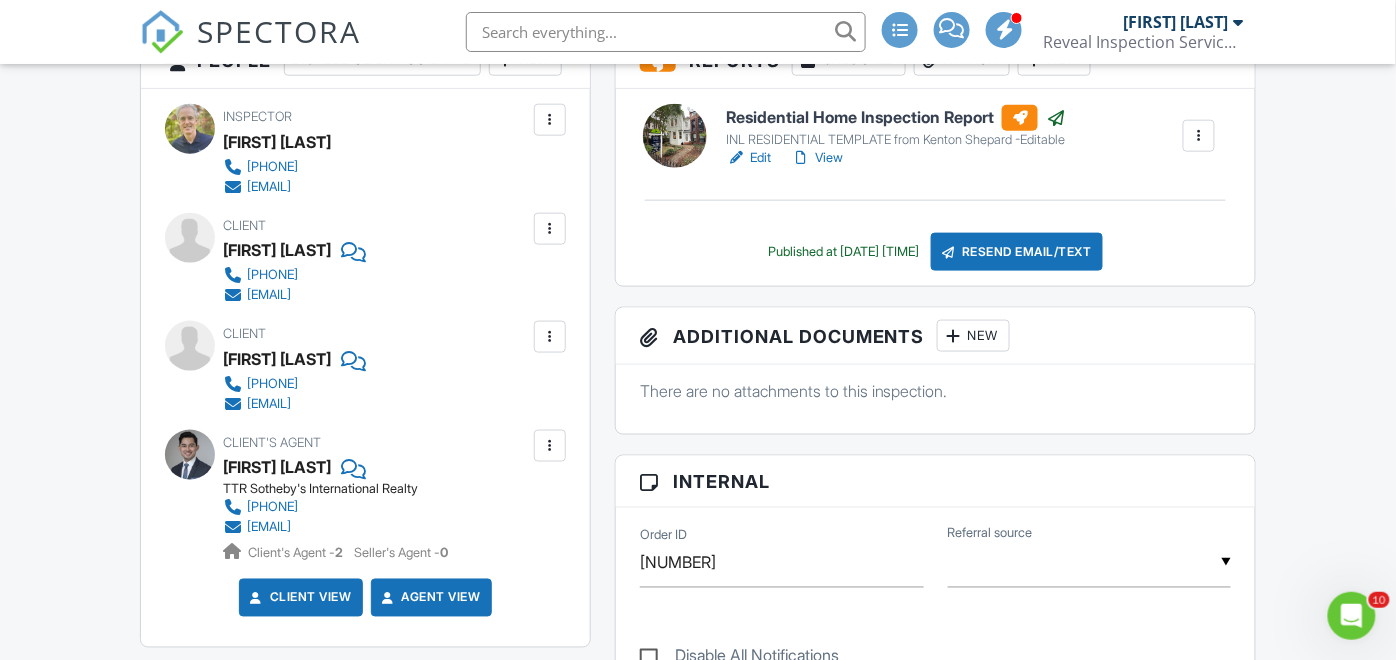 click at bounding box center [550, 446] 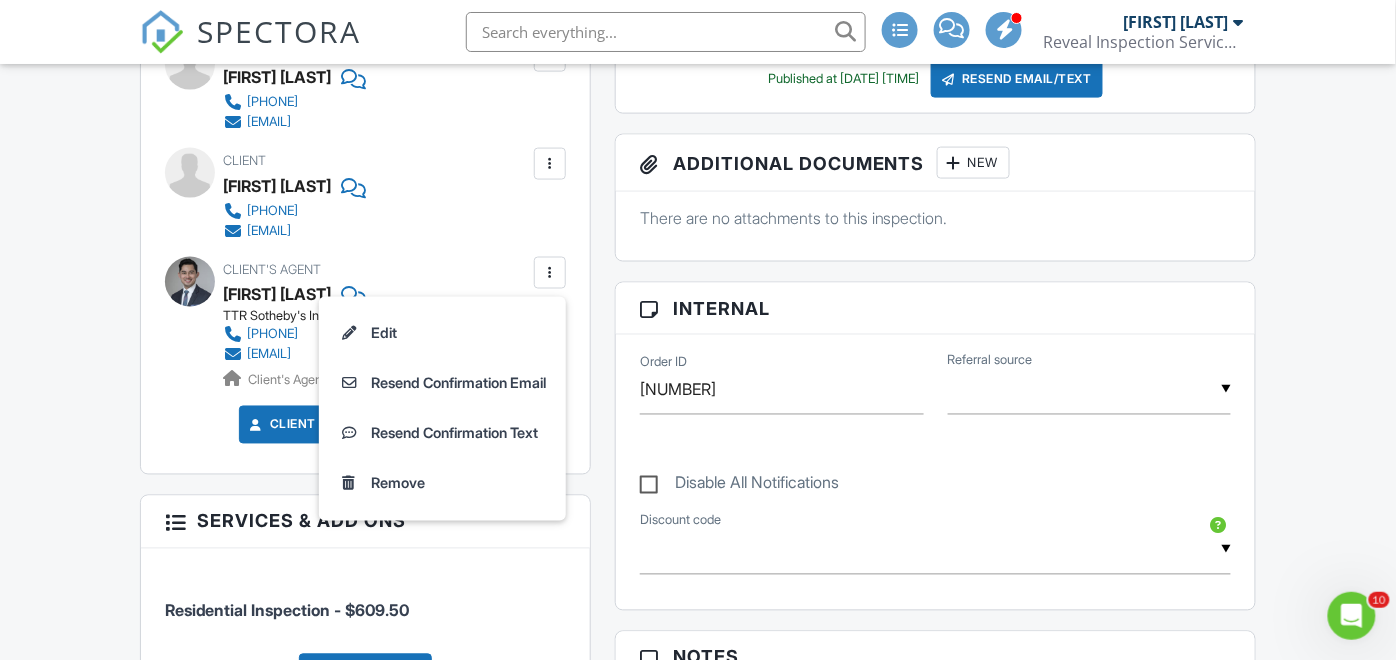 scroll, scrollTop: 666, scrollLeft: 0, axis: vertical 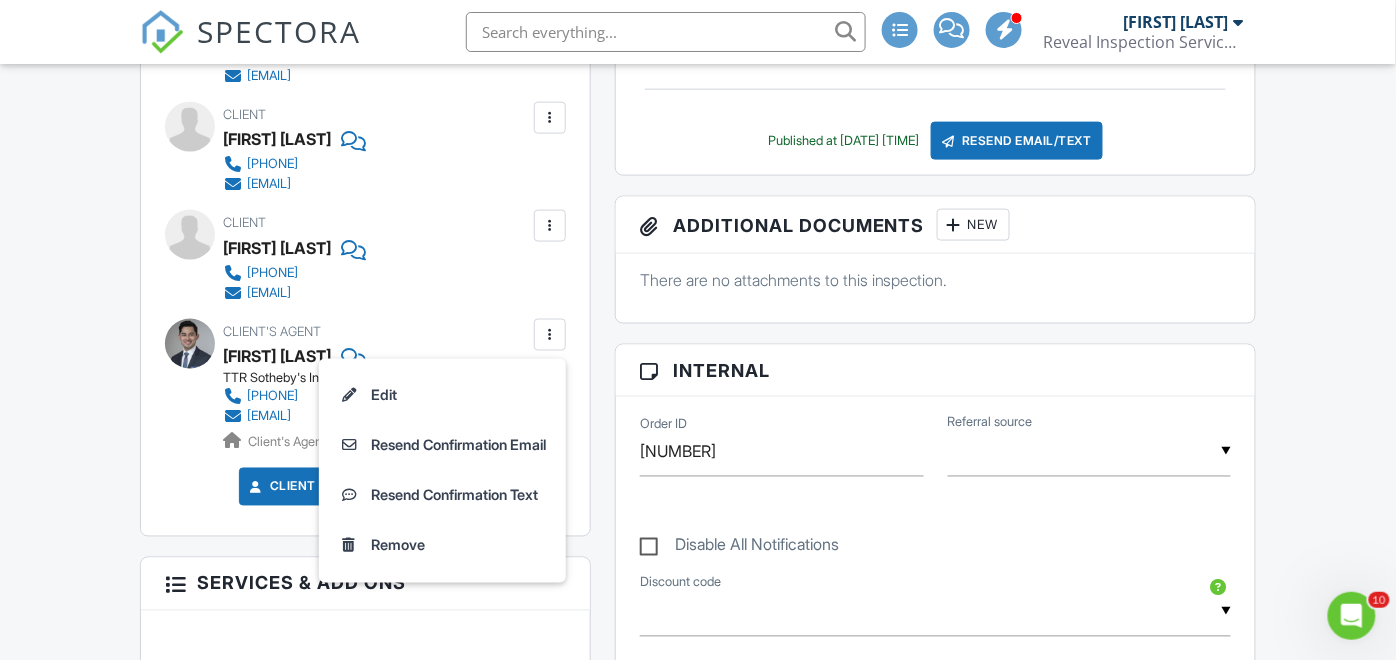 click on "Client View
Agent View" at bounding box center (365, 494) 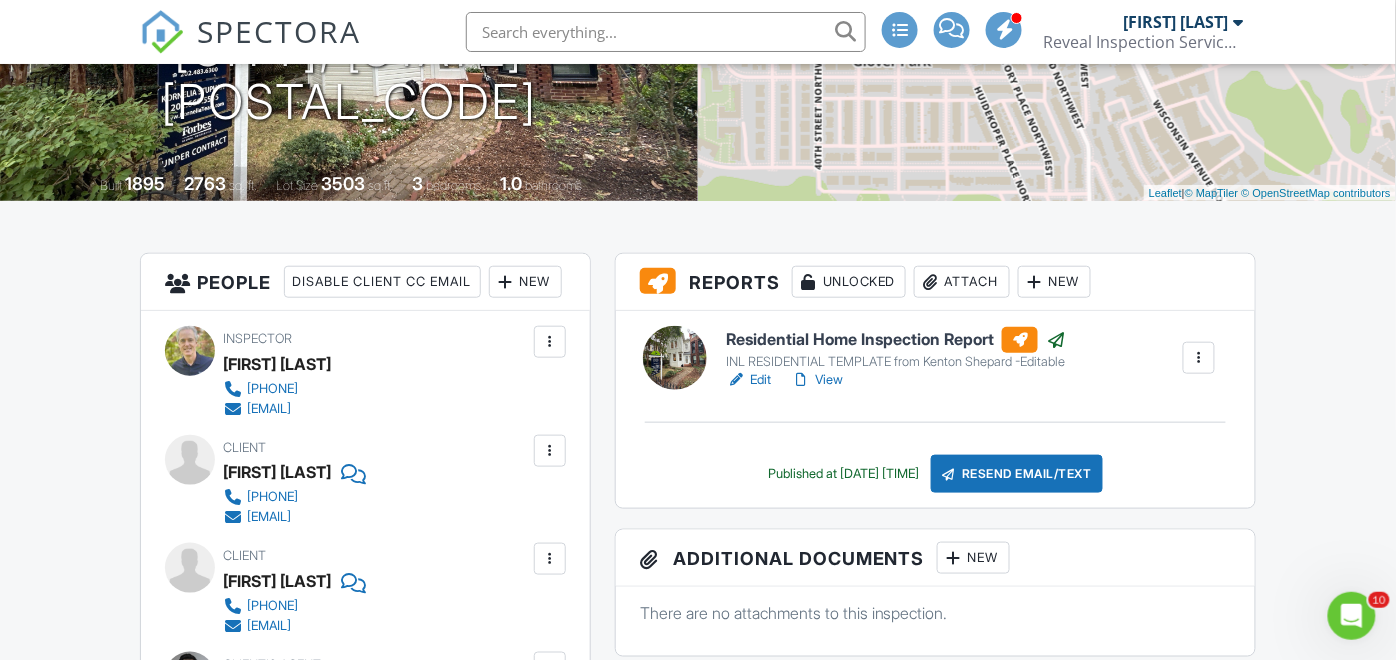 scroll, scrollTop: 333, scrollLeft: 0, axis: vertical 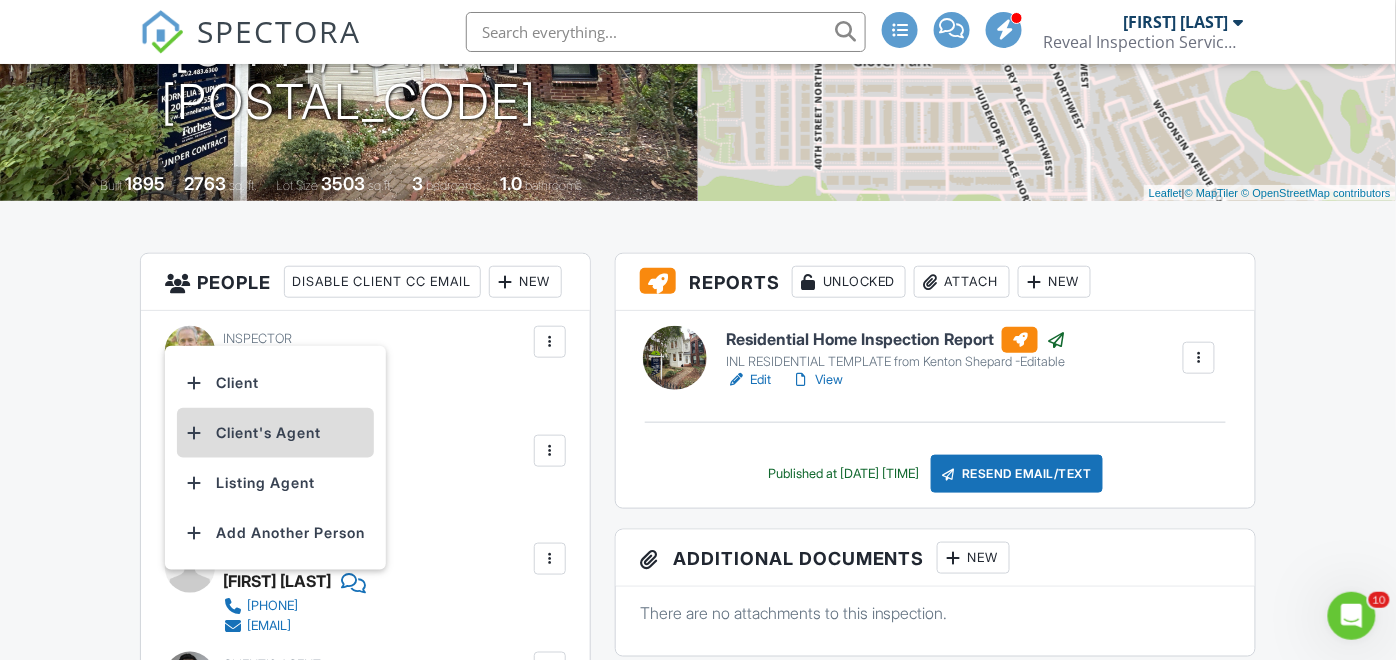 click on "Client's Agent" at bounding box center (275, 433) 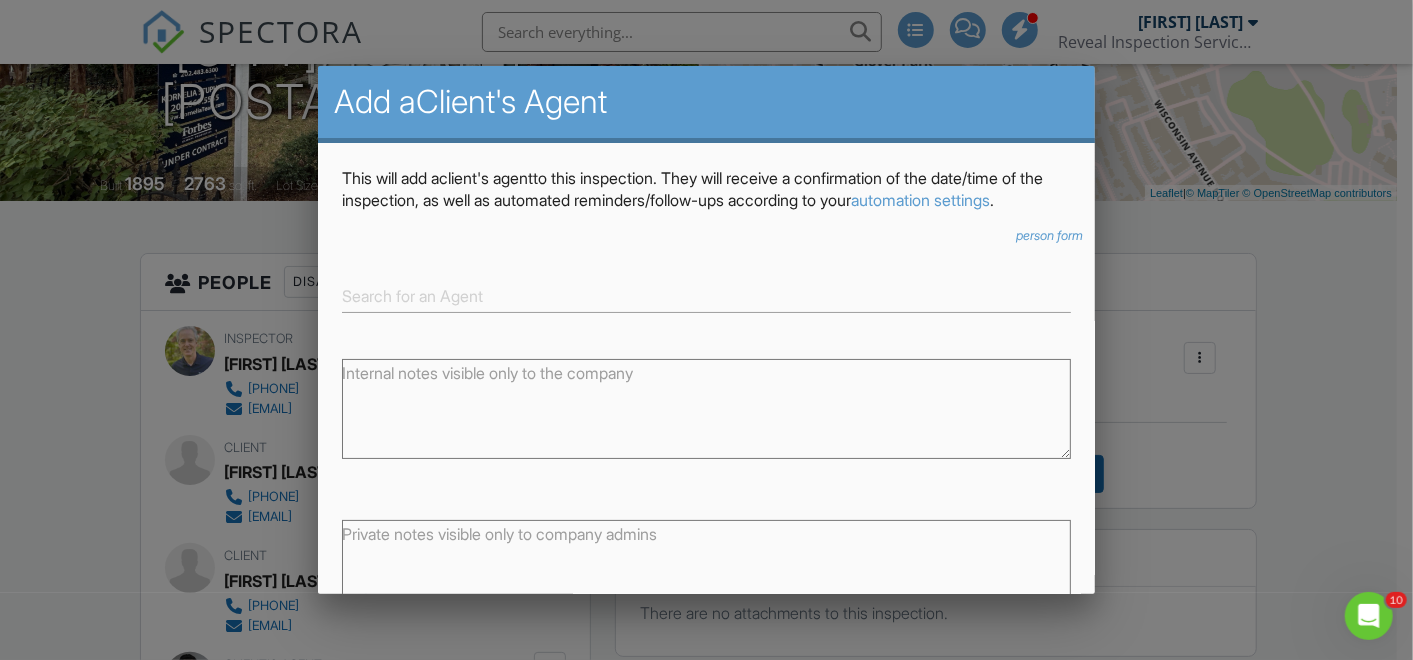click at bounding box center (706, 312) 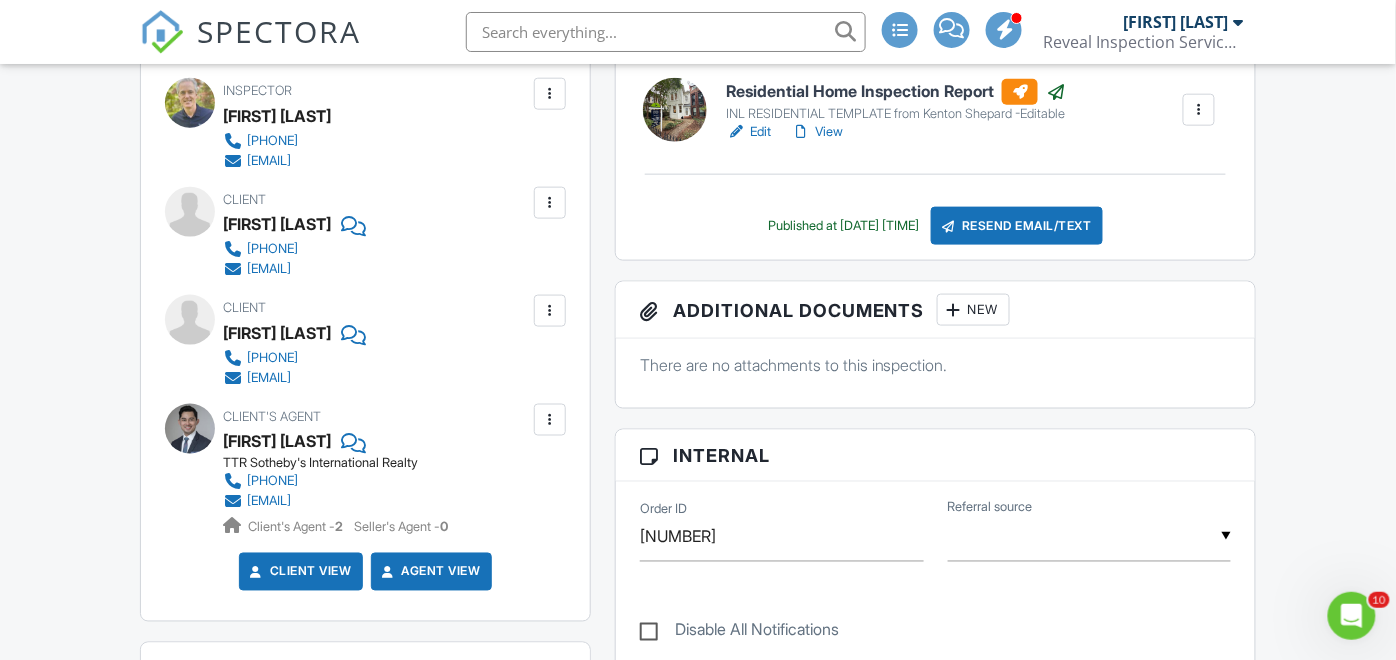 scroll, scrollTop: 666, scrollLeft: 0, axis: vertical 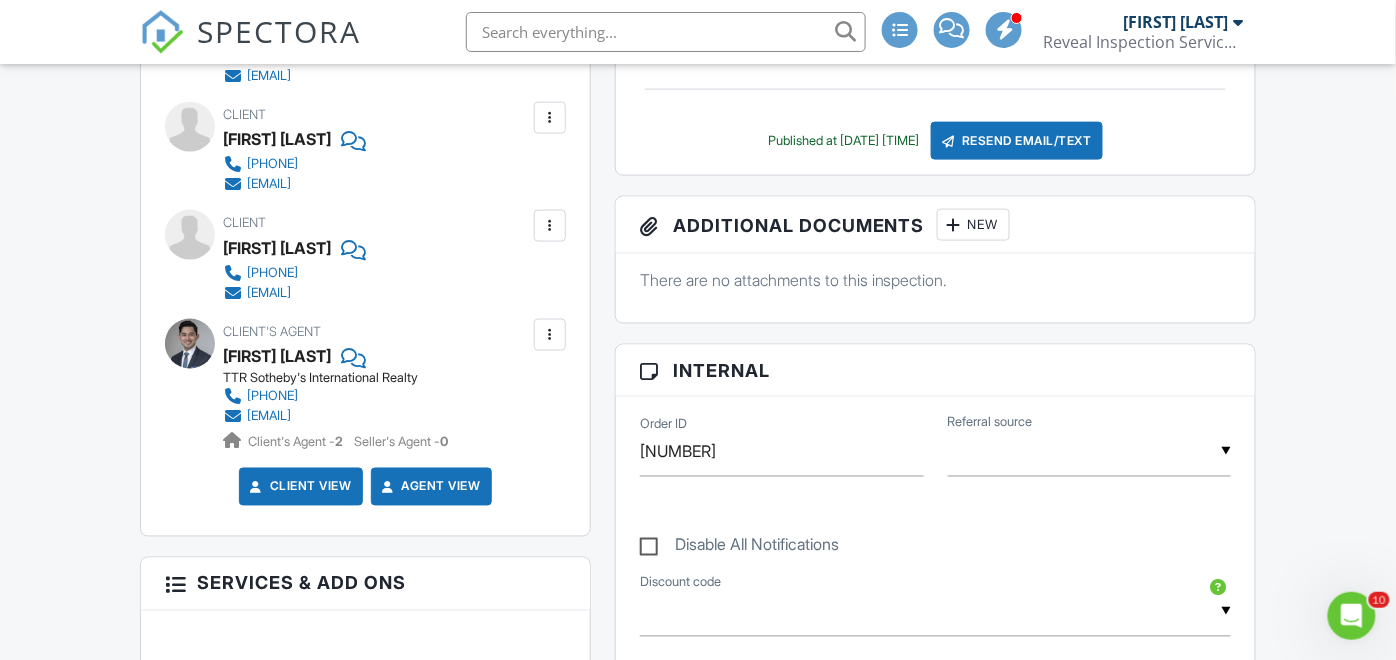 click at bounding box center (550, 335) 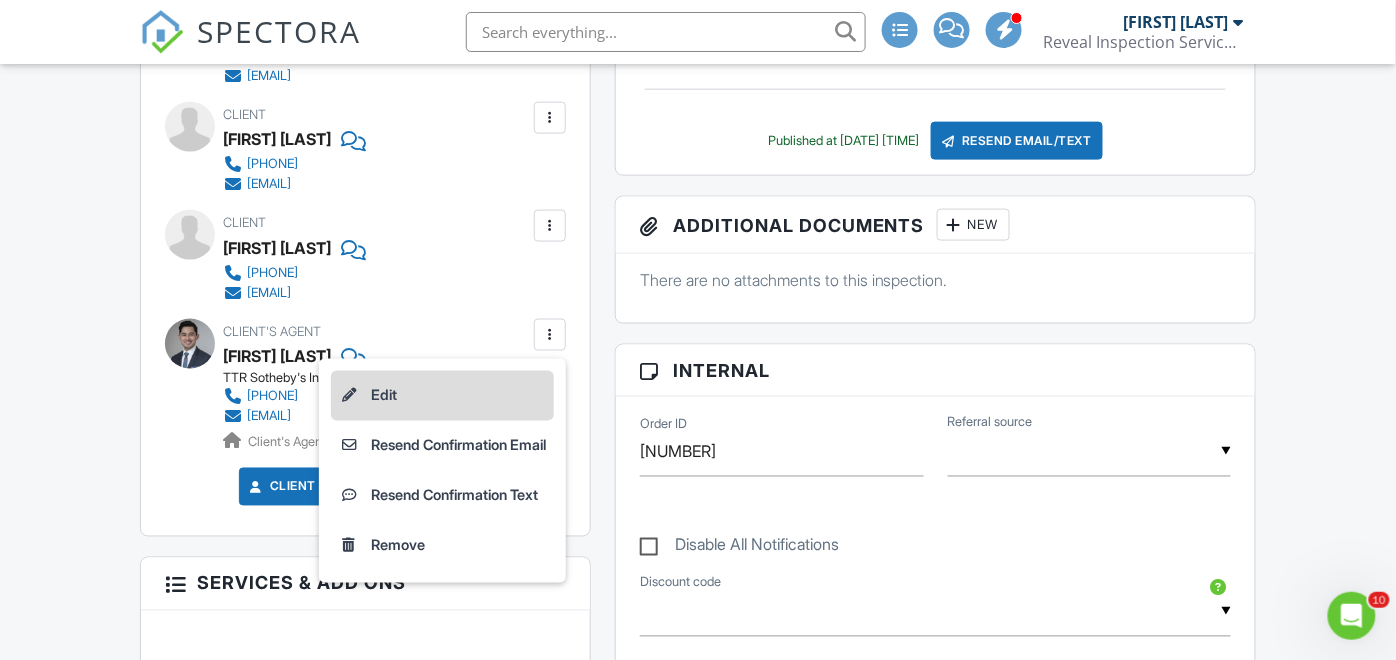 click on "Edit" at bounding box center [442, 396] 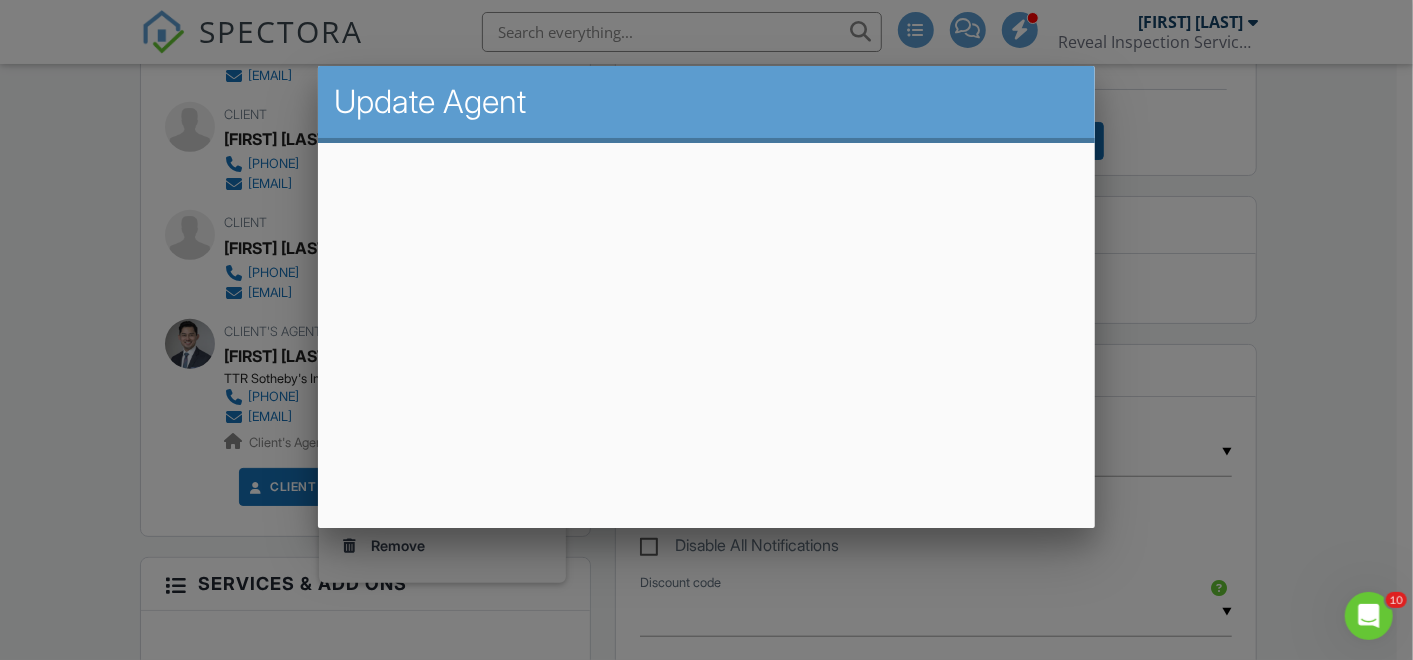 click at bounding box center (706, 312) 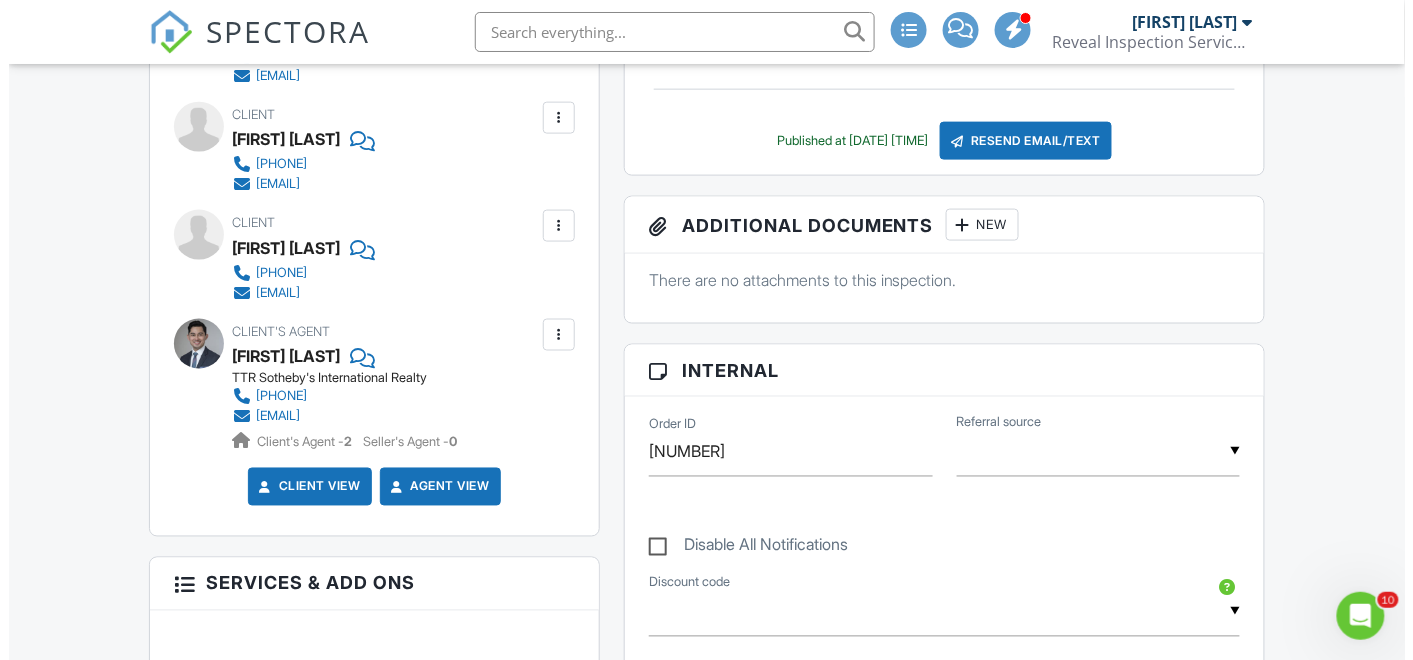scroll, scrollTop: 444, scrollLeft: 0, axis: vertical 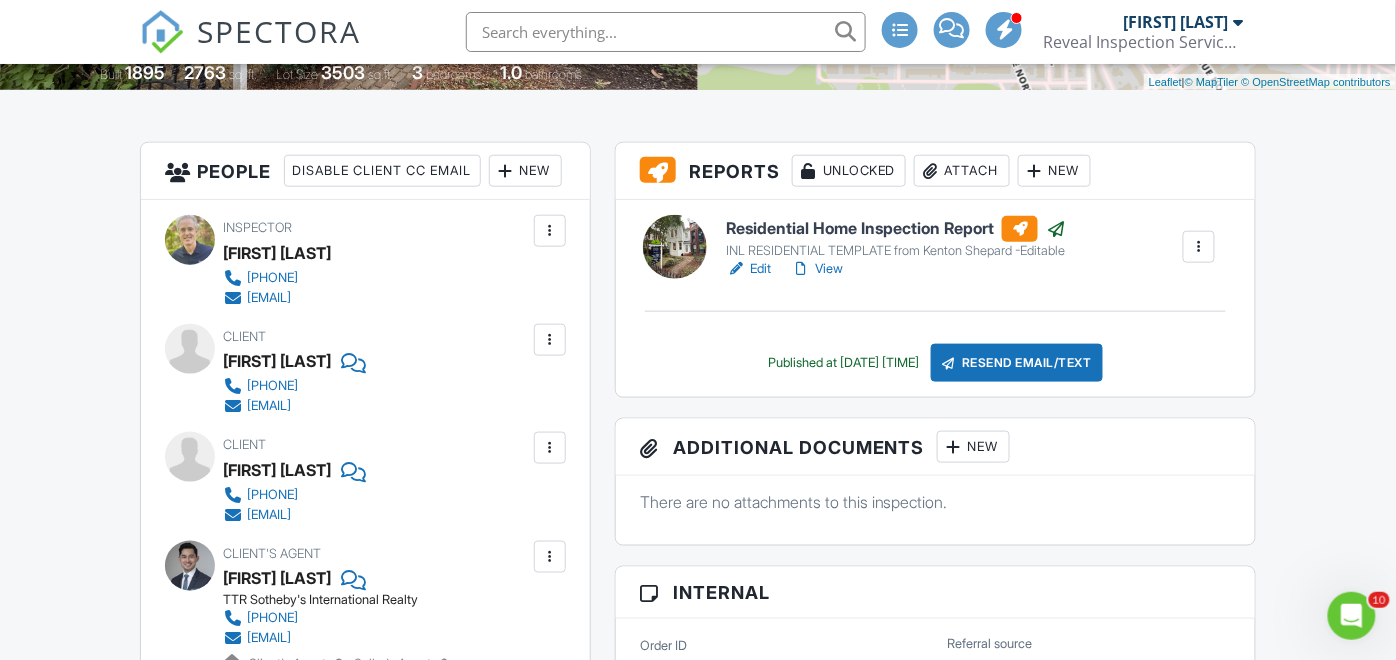 click on "New" at bounding box center (525, 171) 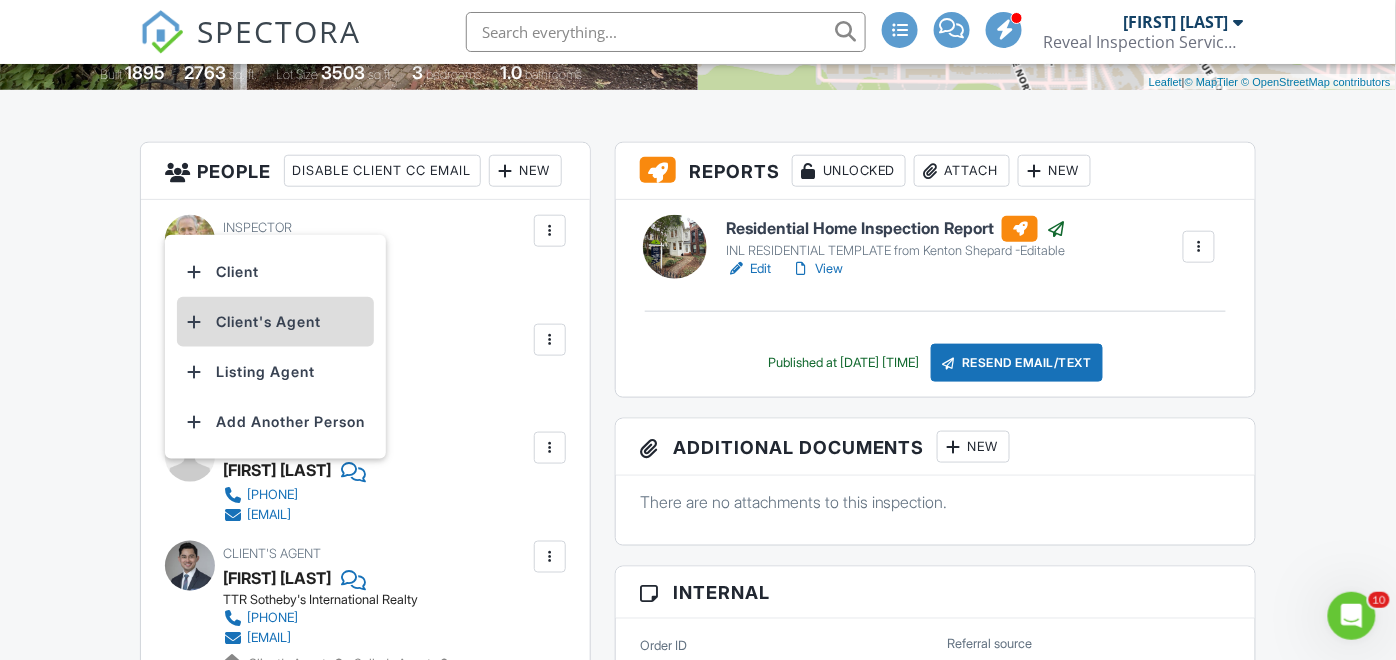 click on "Client's Agent" at bounding box center (275, 322) 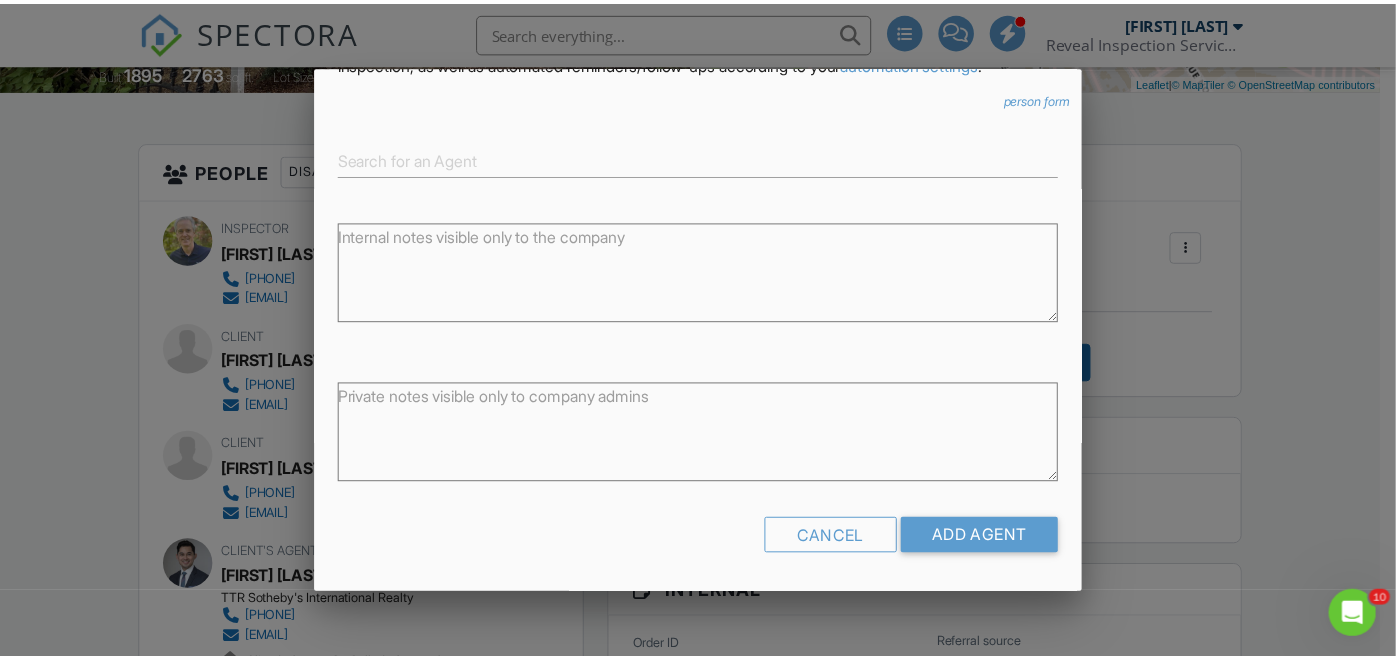 scroll, scrollTop: 0, scrollLeft: 0, axis: both 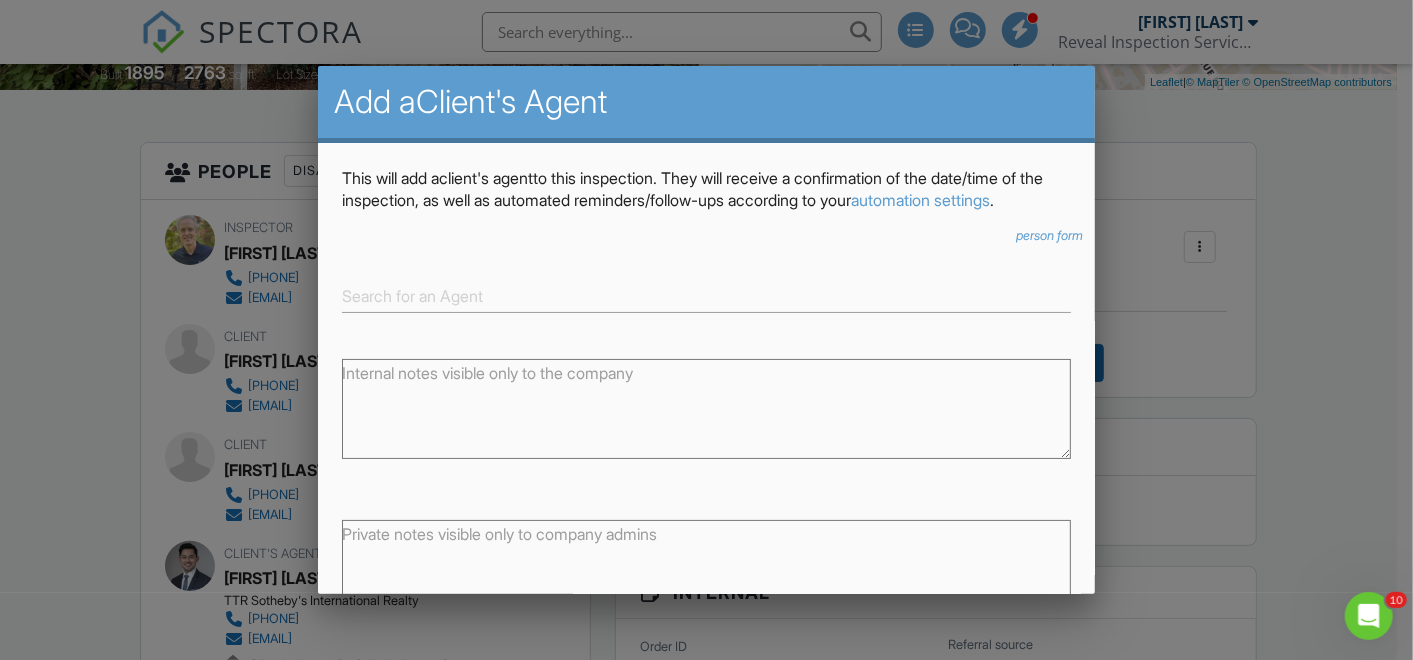 click at bounding box center (706, 312) 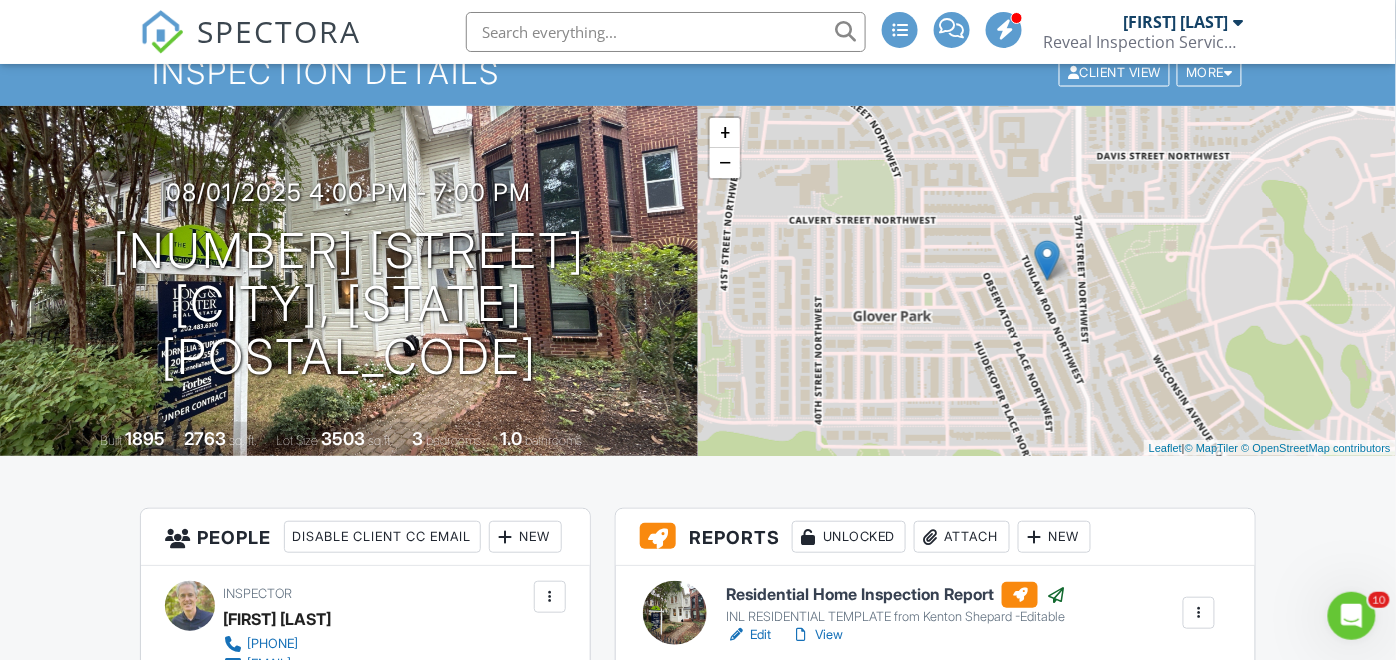 scroll, scrollTop: 0, scrollLeft: 0, axis: both 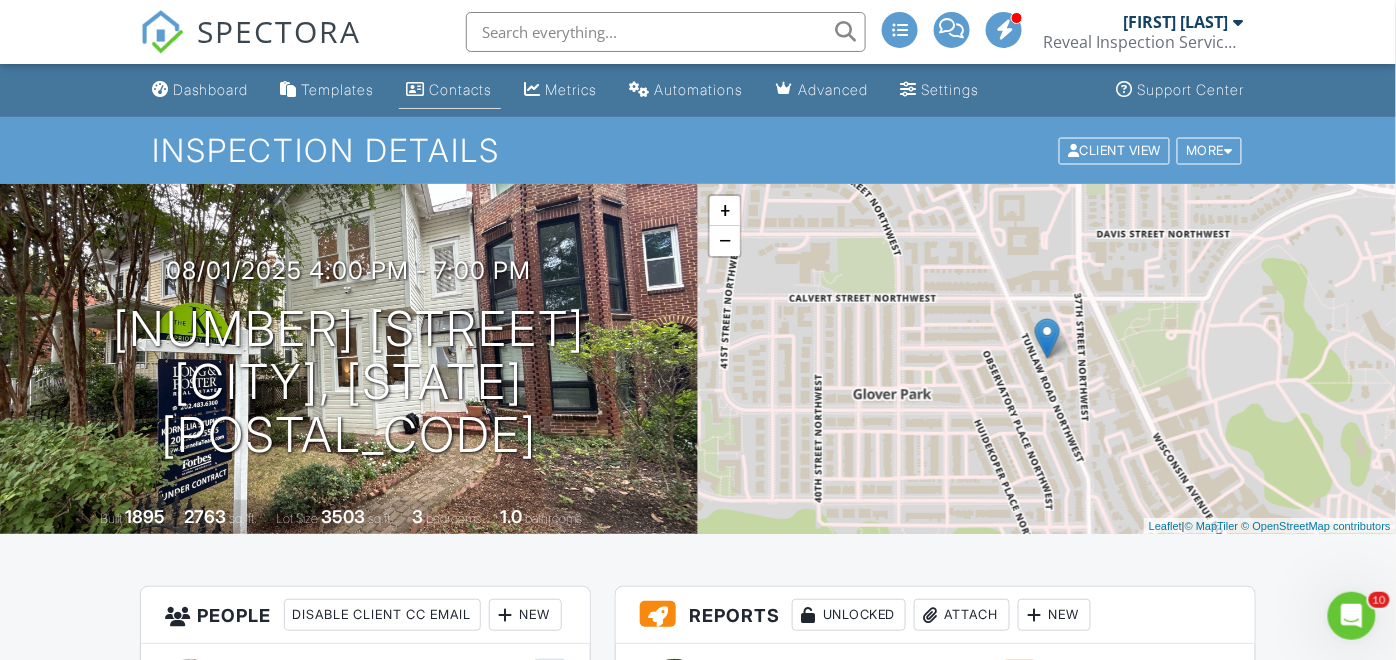 click on "Contacts" at bounding box center (450, 90) 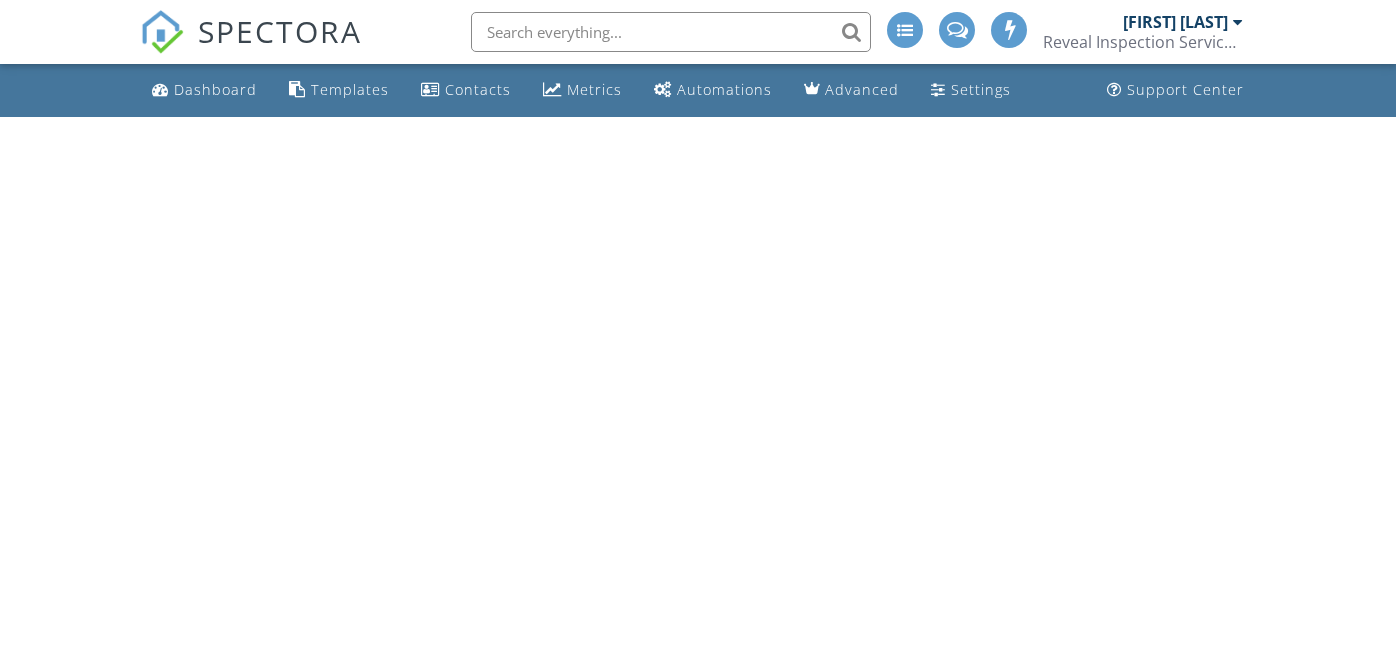 scroll, scrollTop: 0, scrollLeft: 0, axis: both 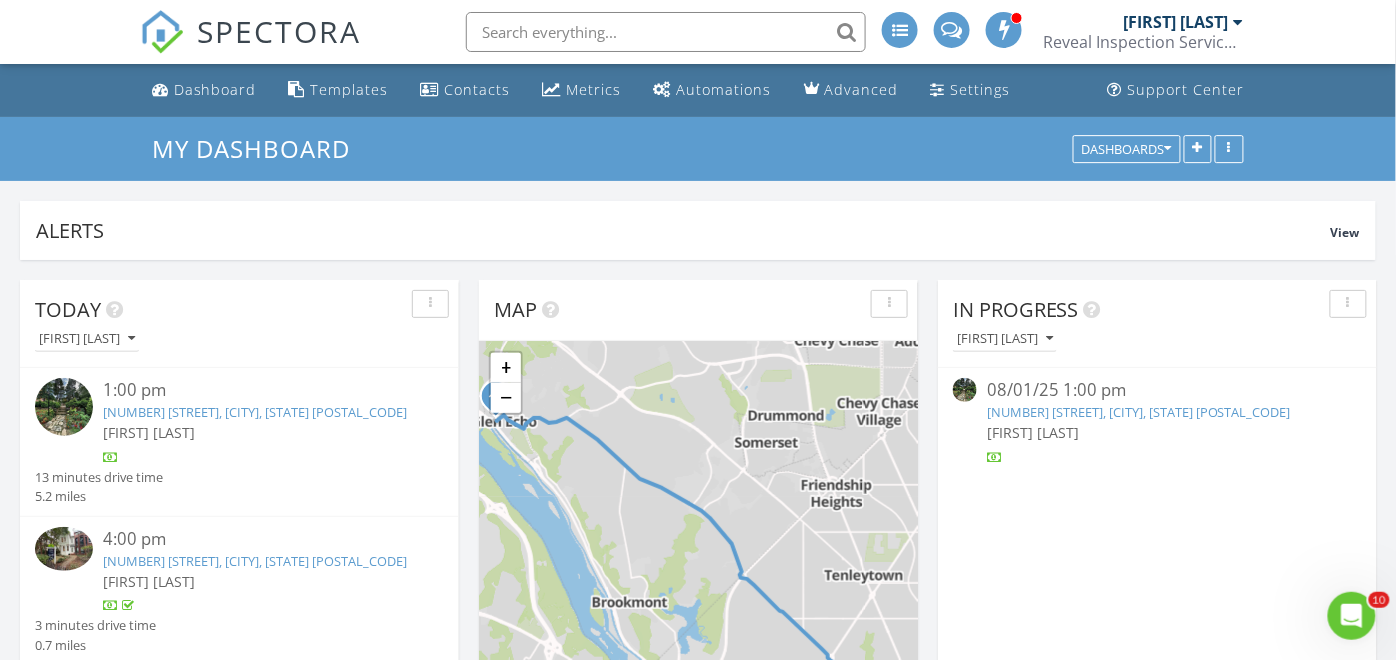 click on "[NUMBER] [STREET], [CITY], [STATE] [POSTAL_CODE]" at bounding box center (255, 561) 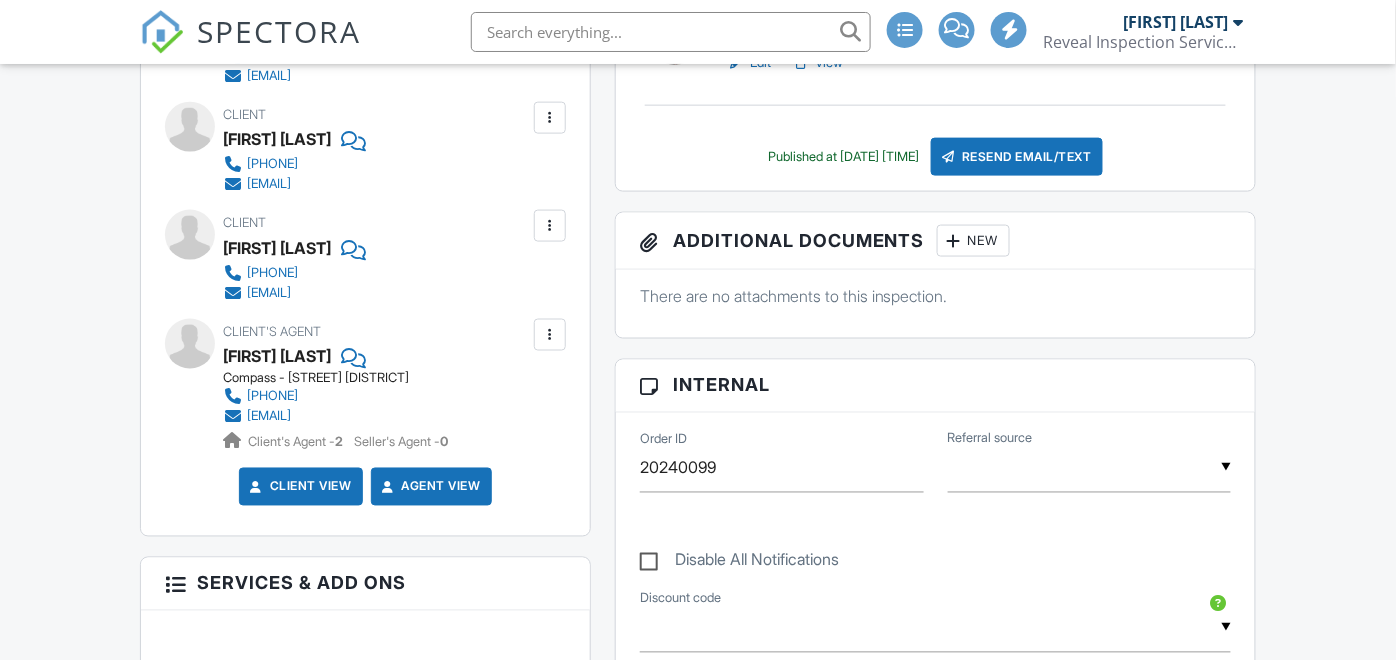 scroll, scrollTop: 666, scrollLeft: 0, axis: vertical 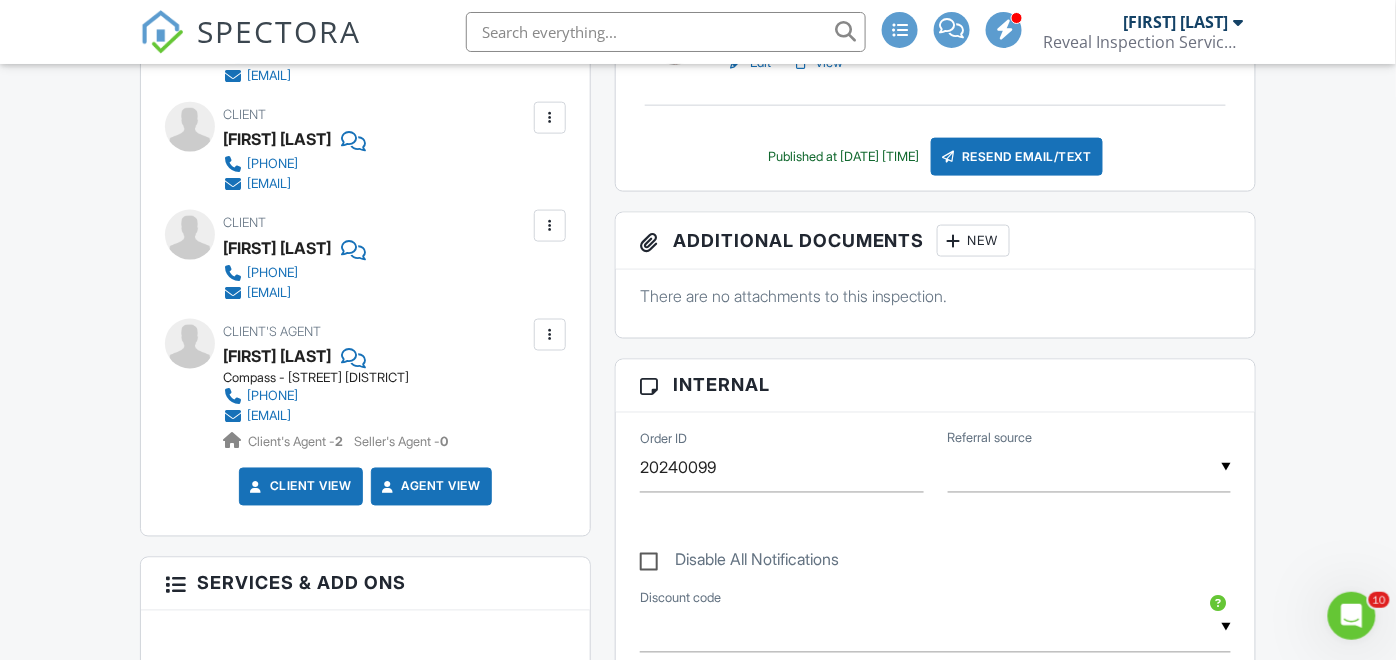 click at bounding box center (550, 335) 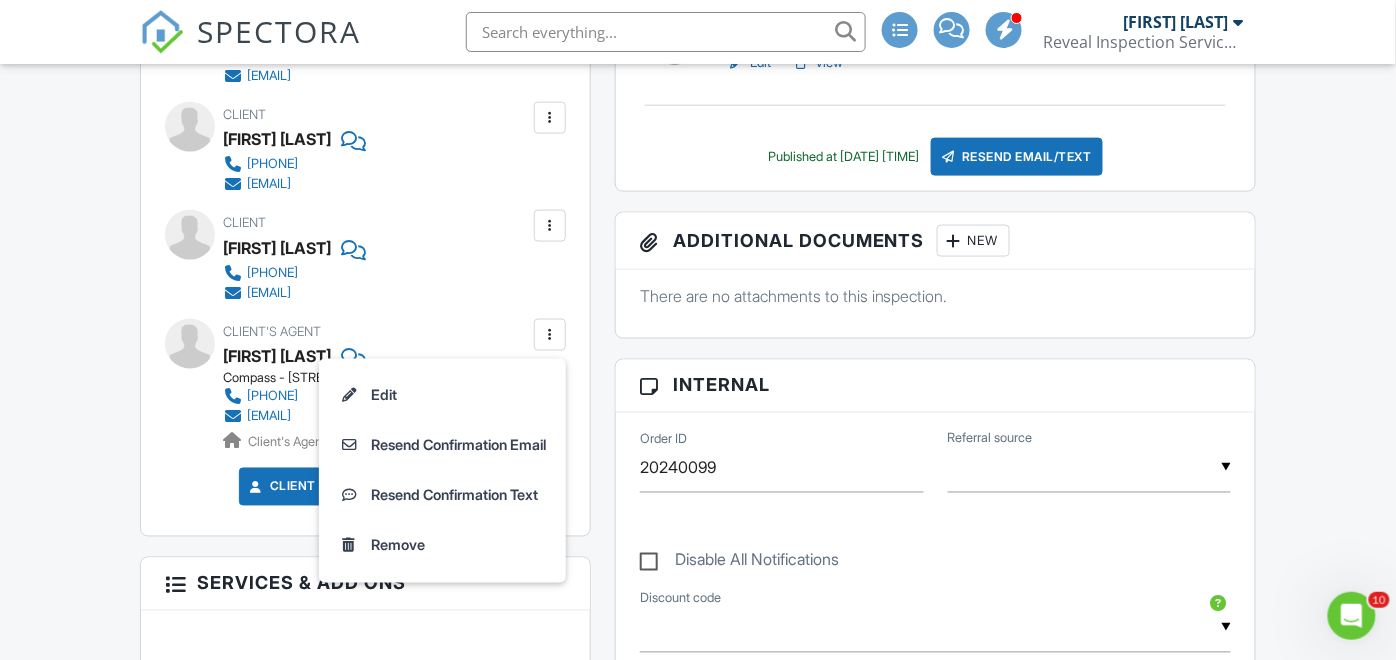 click on "Client
Michael Cunningham
919-627-2013
michael.cohen.cunningham@gmail.com" at bounding box center [335, 256] 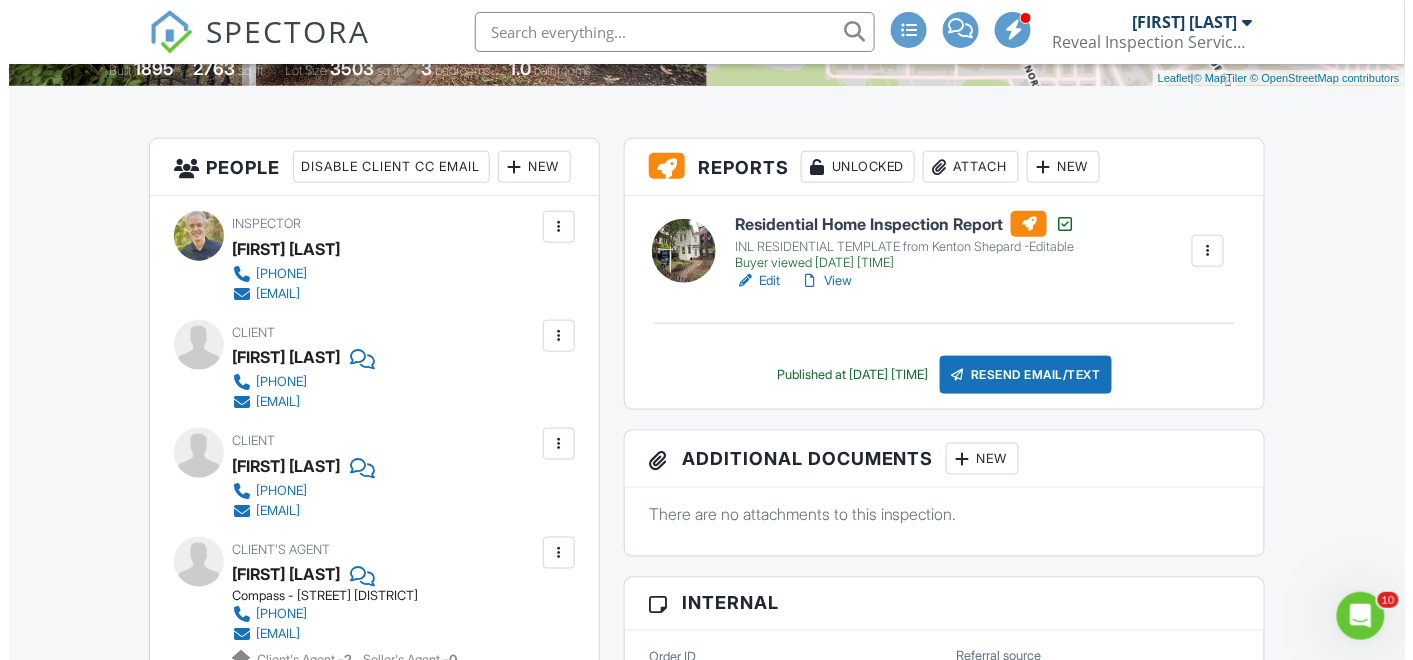 scroll, scrollTop: 333, scrollLeft: 0, axis: vertical 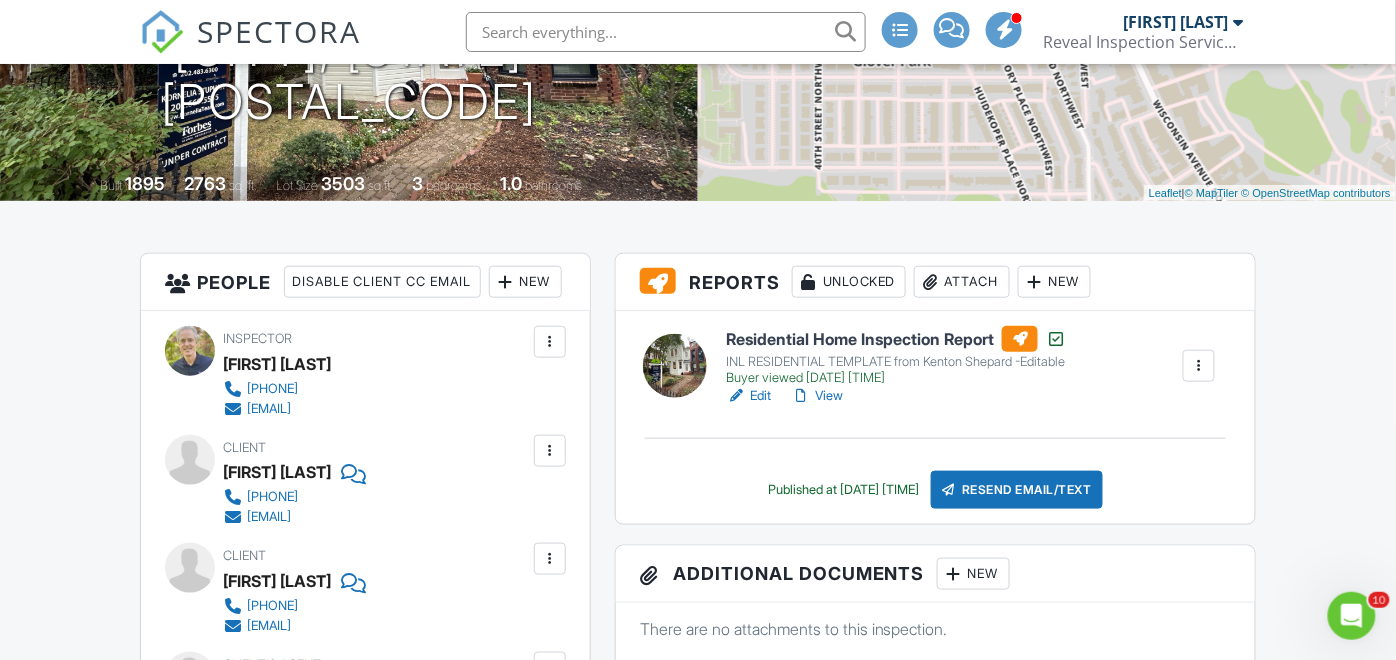 click on "Resend Email/Text" at bounding box center (1017, 490) 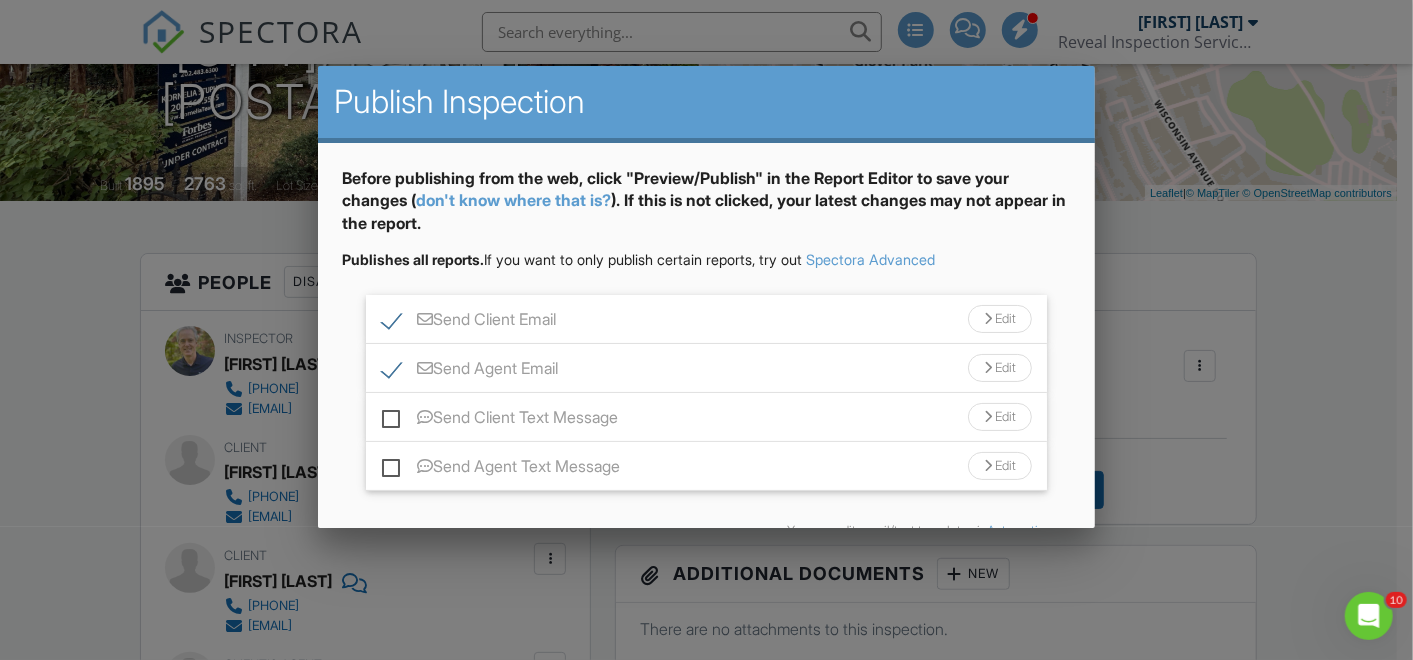 click on "Send Client Email" at bounding box center (469, 322) 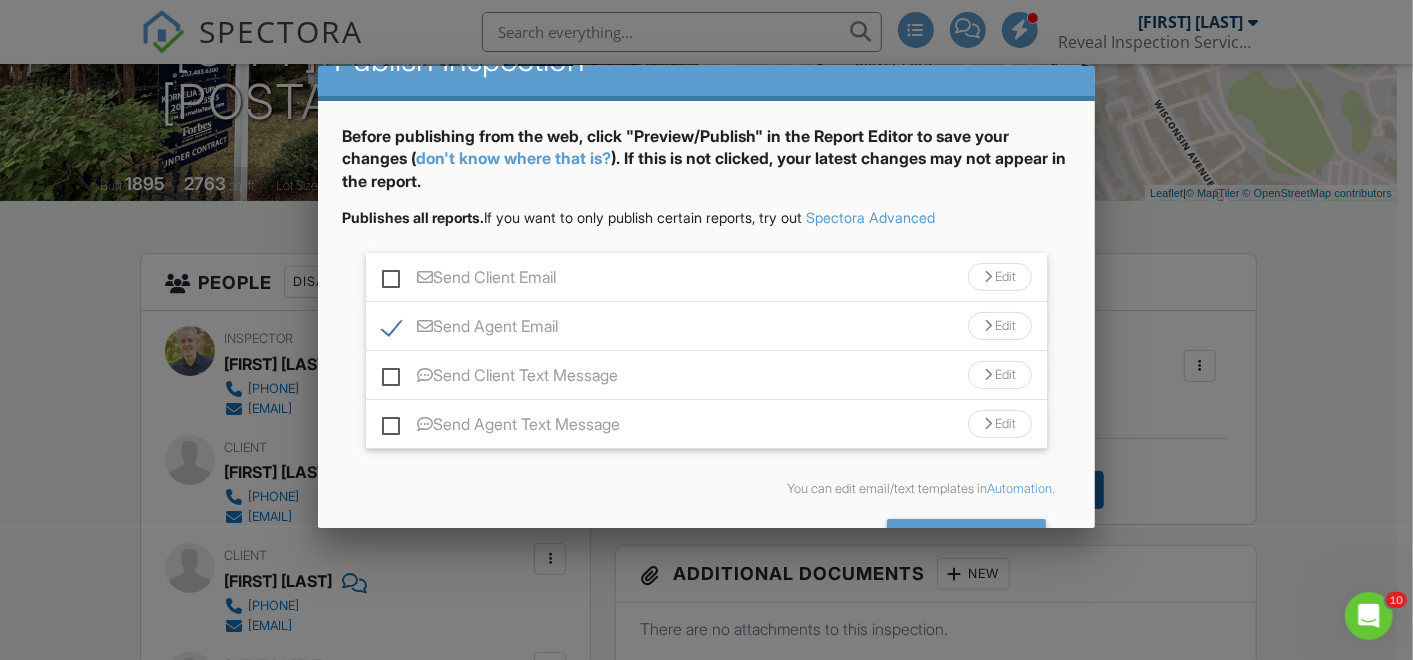 scroll, scrollTop: 105, scrollLeft: 0, axis: vertical 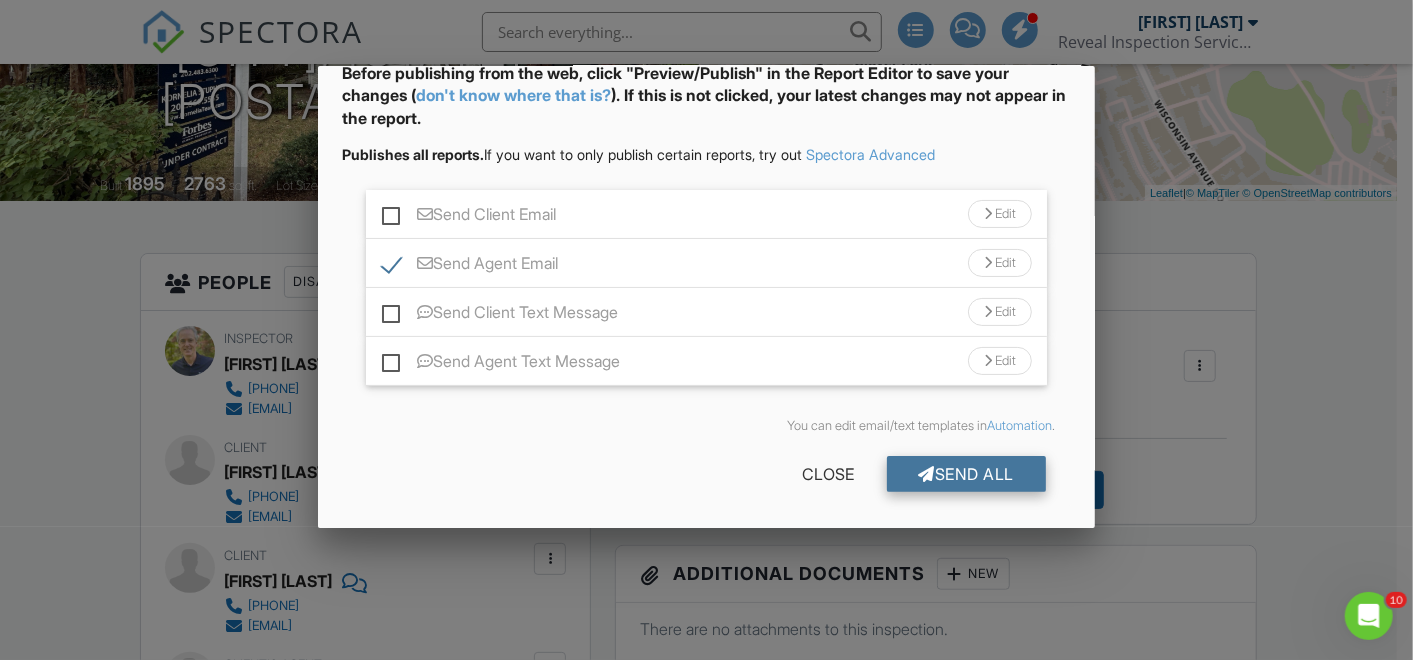 click on "Send All" at bounding box center (967, 474) 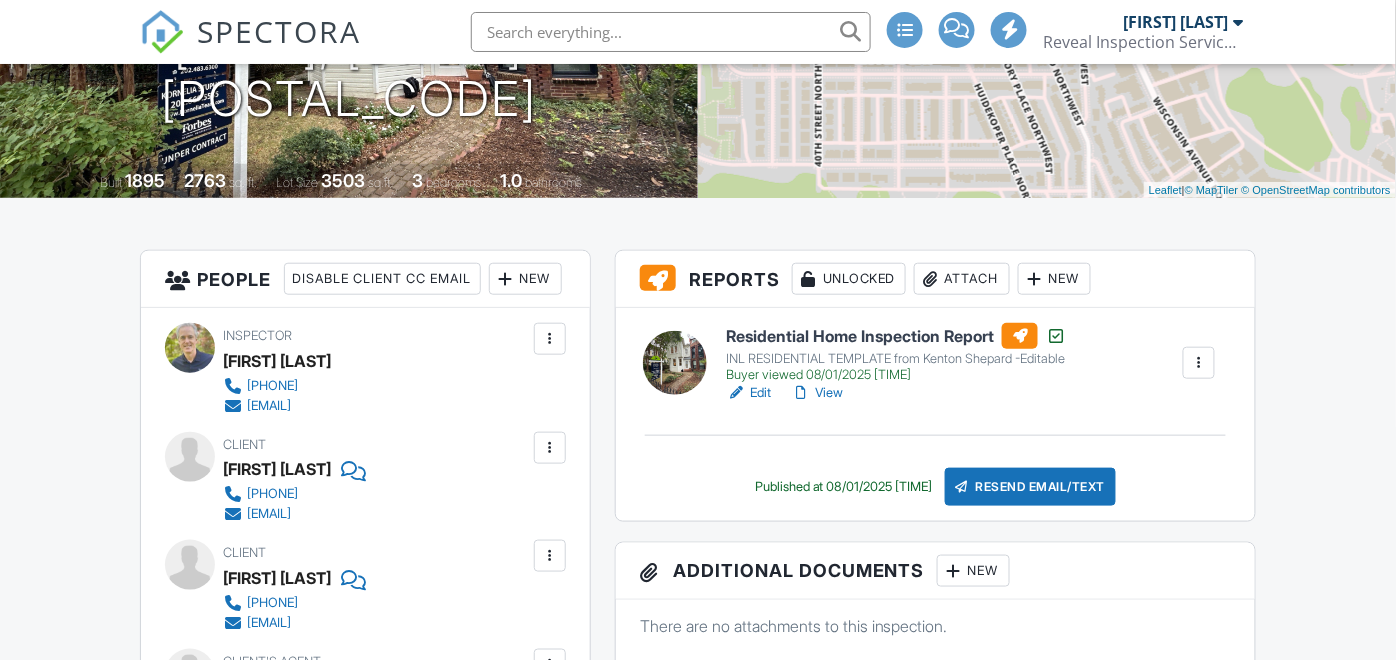 scroll, scrollTop: 336, scrollLeft: 0, axis: vertical 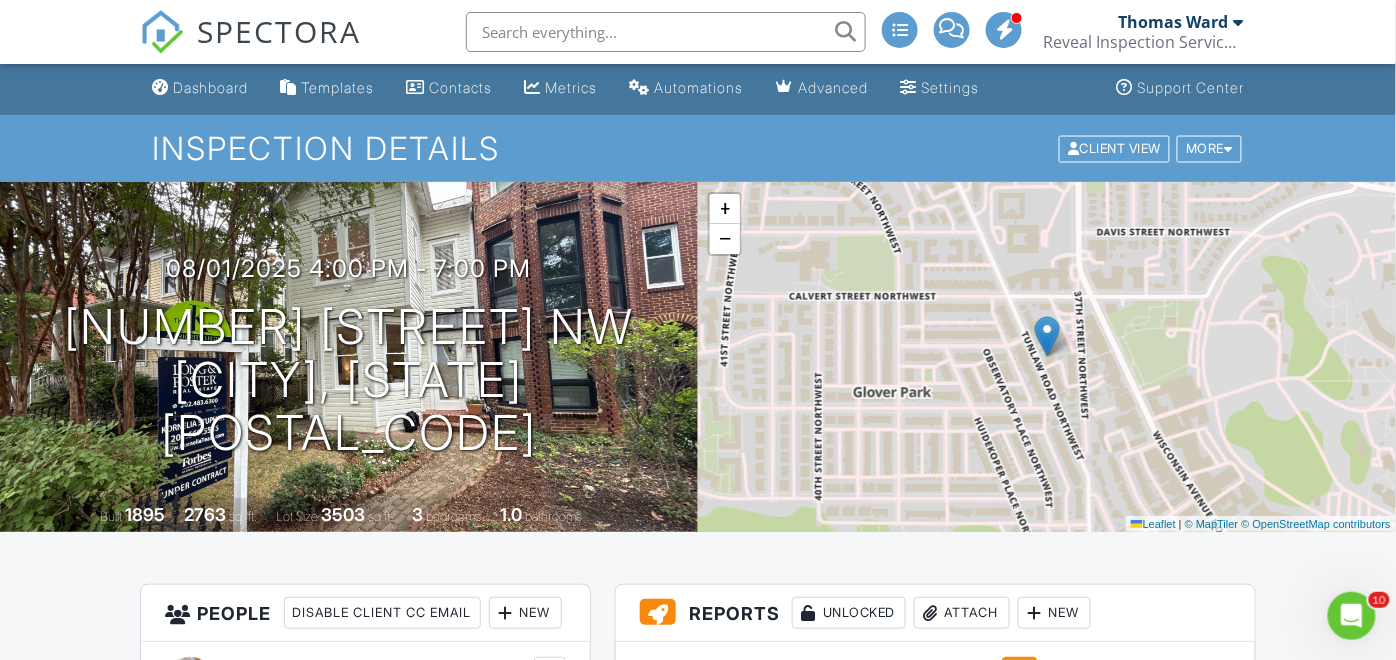 click on "SPECTORA" at bounding box center [280, 31] 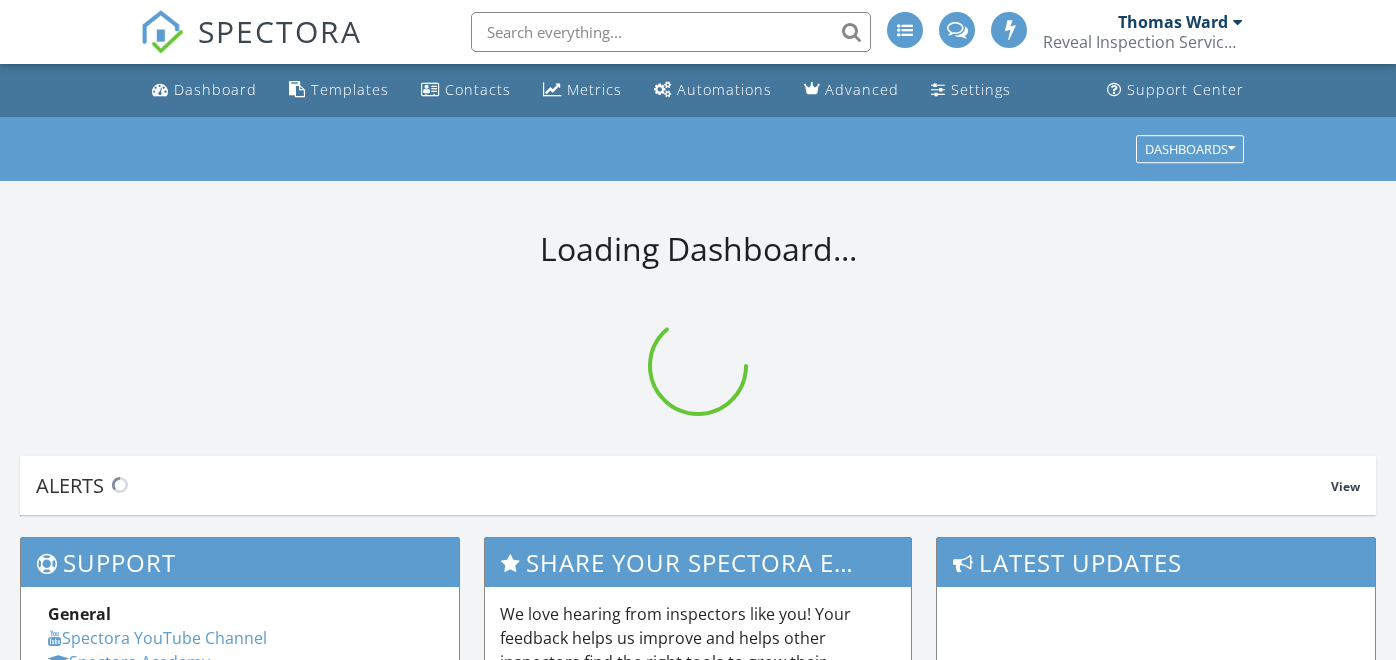 scroll, scrollTop: 0, scrollLeft: 0, axis: both 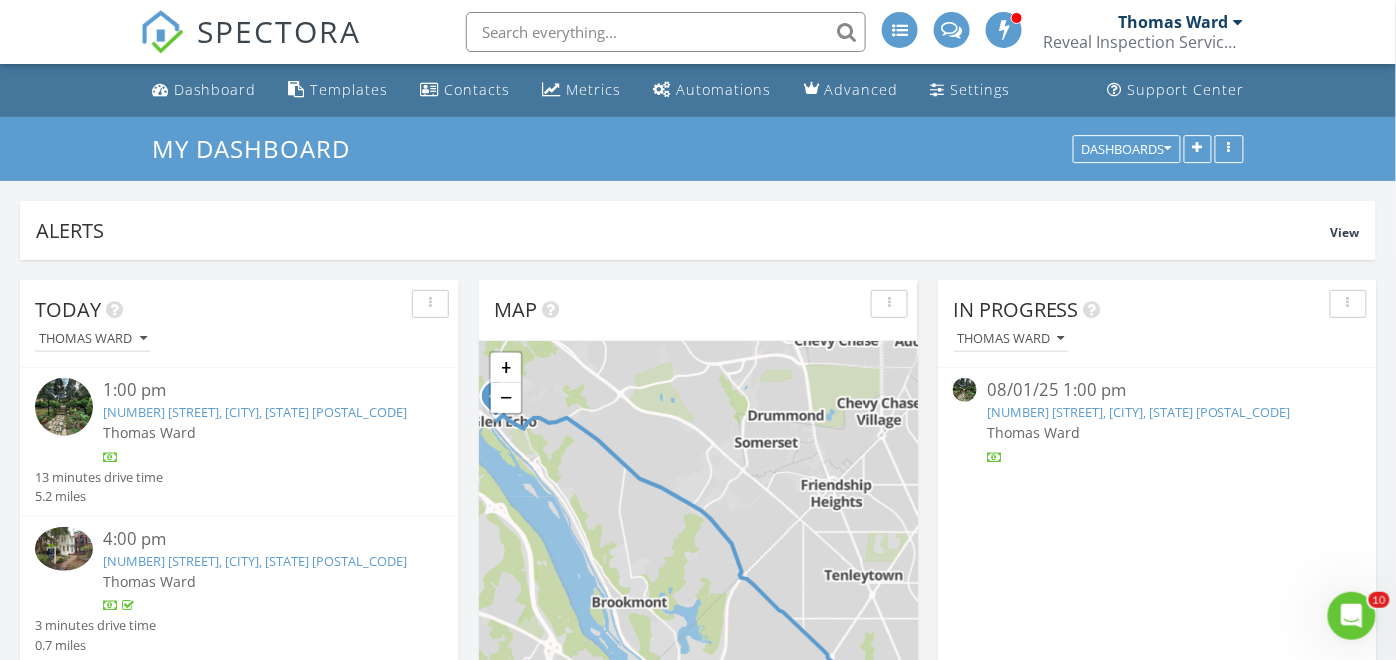 click on "[NUMBER] [STREET], [CITY], [STATE] [POSTAL_CODE]" at bounding box center [255, 412] 